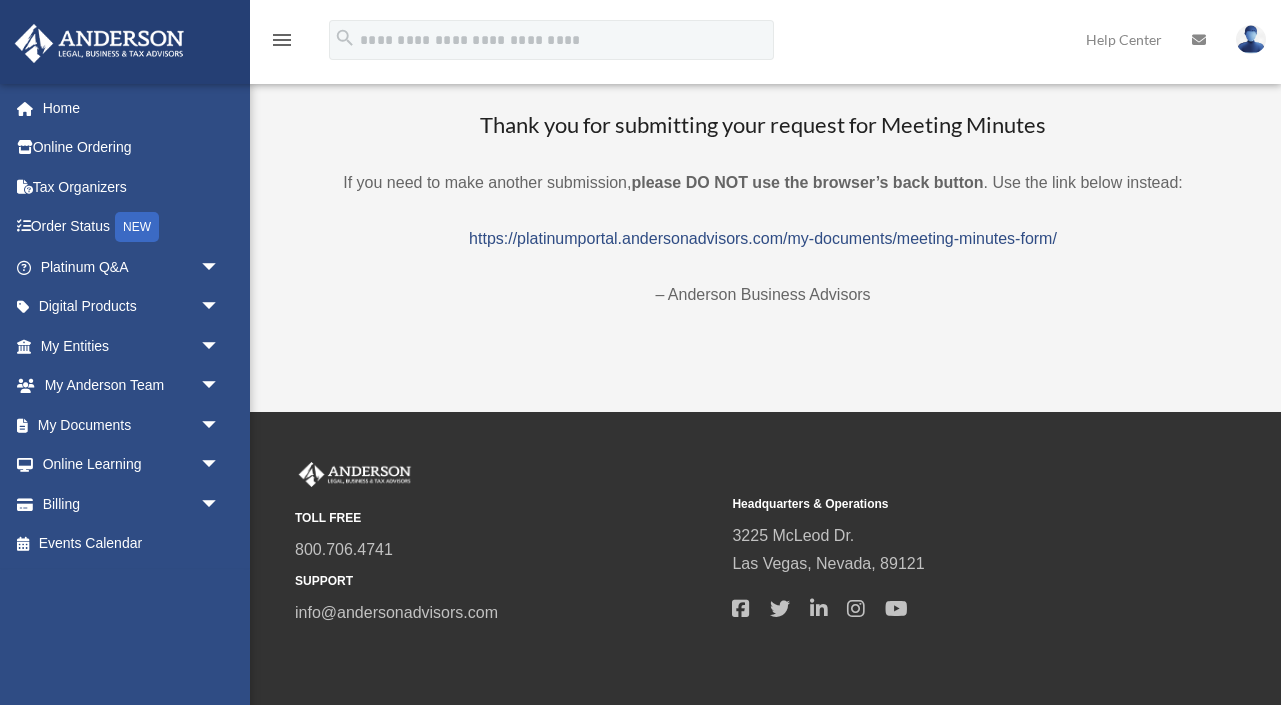 scroll, scrollTop: 0, scrollLeft: 0, axis: both 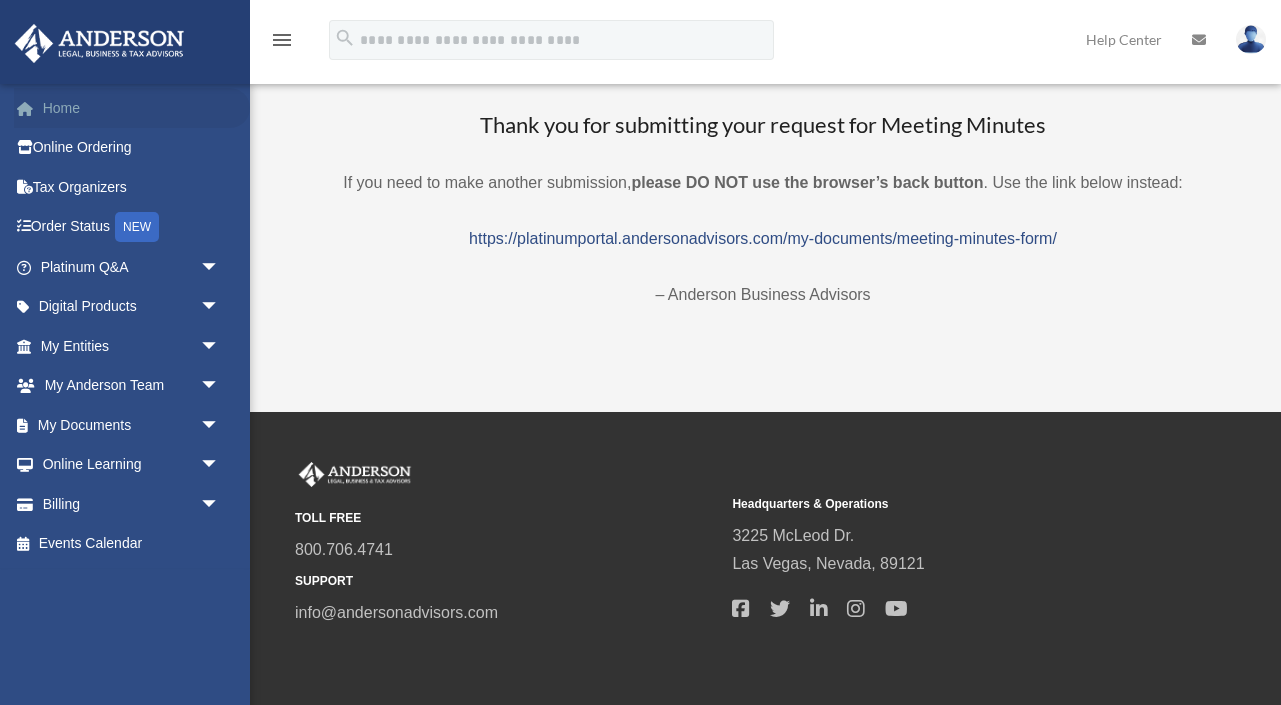 click on "Home" at bounding box center (132, 108) 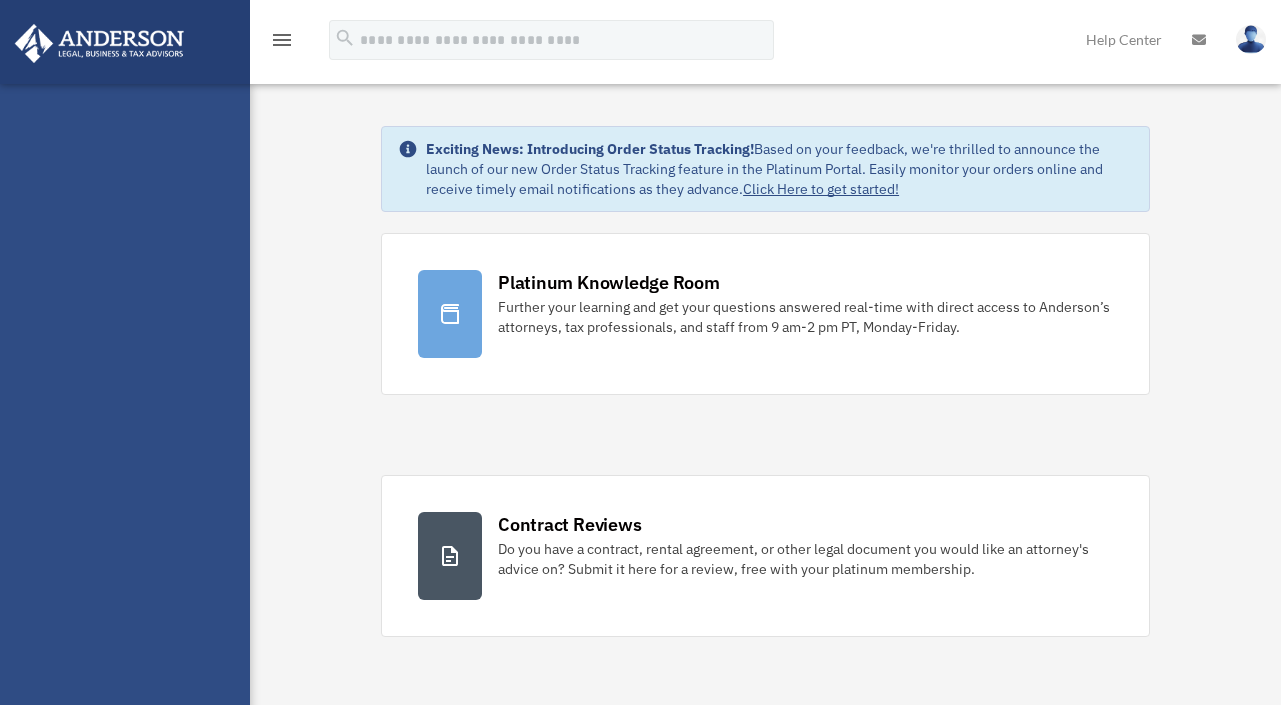 scroll, scrollTop: 0, scrollLeft: 0, axis: both 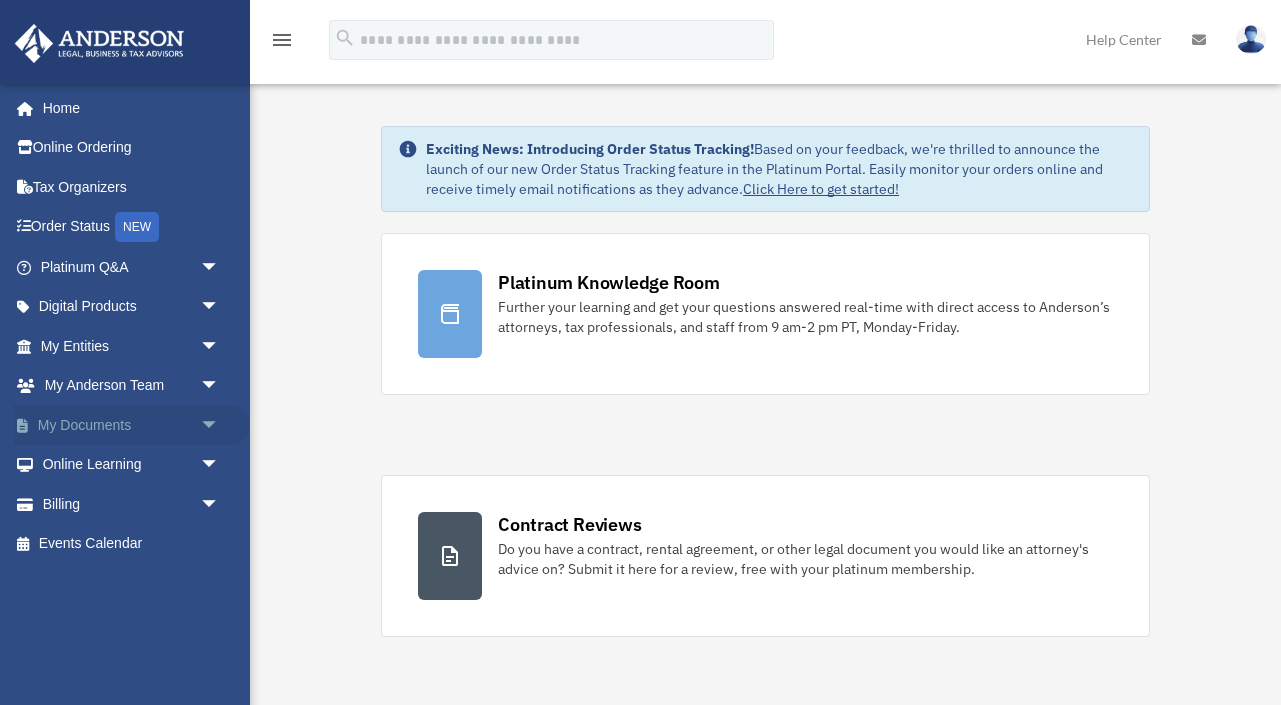 click on "My Documents arrow_drop_down" at bounding box center [132, 425] 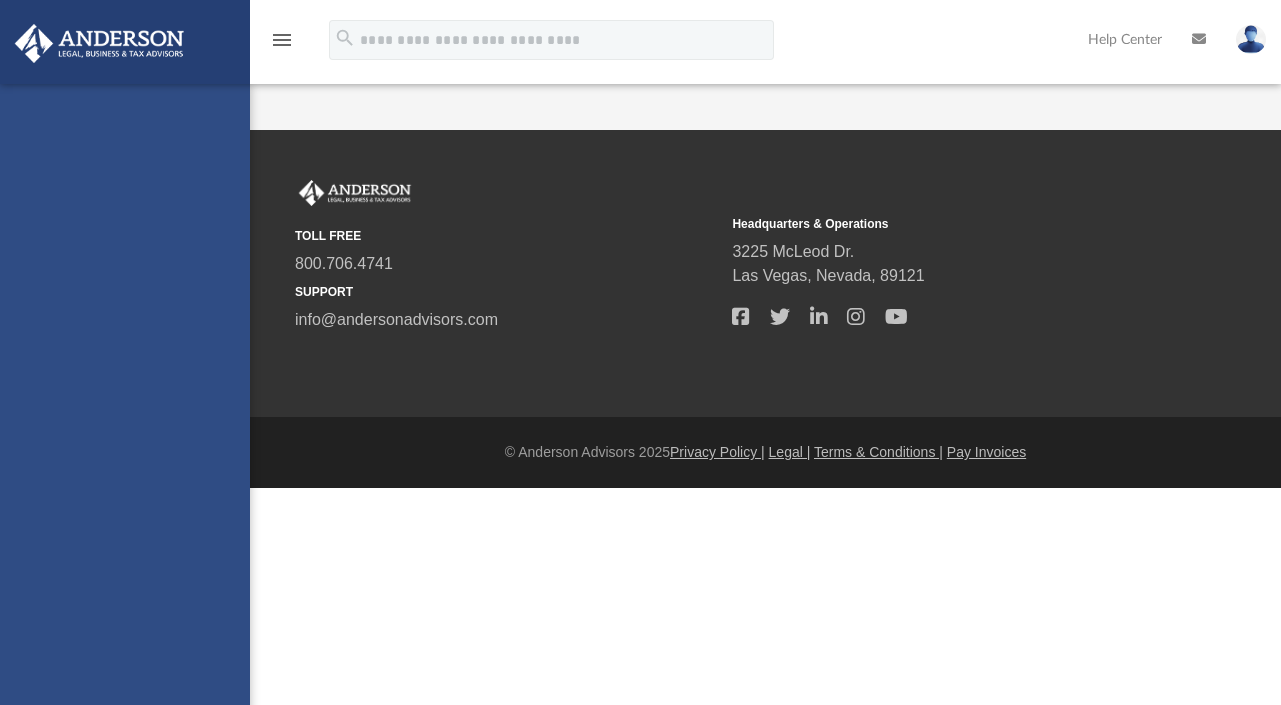 scroll, scrollTop: 0, scrollLeft: 0, axis: both 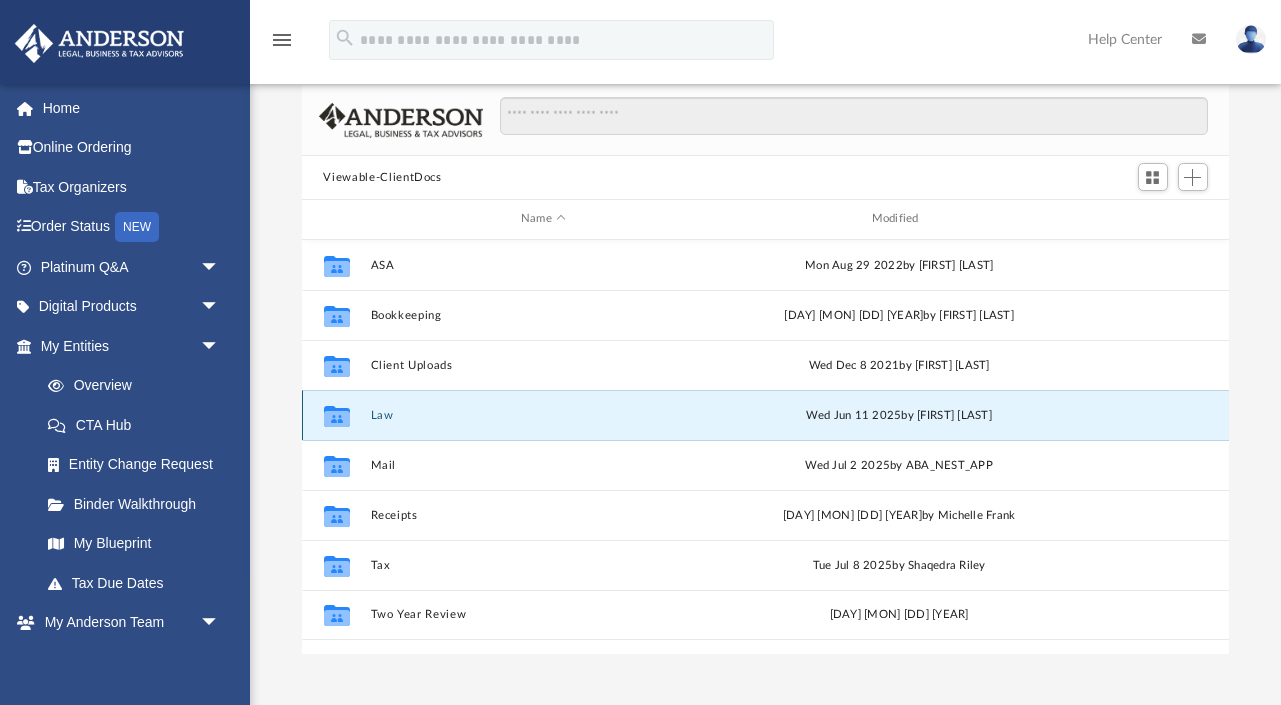 click on "Law" at bounding box center [543, 415] 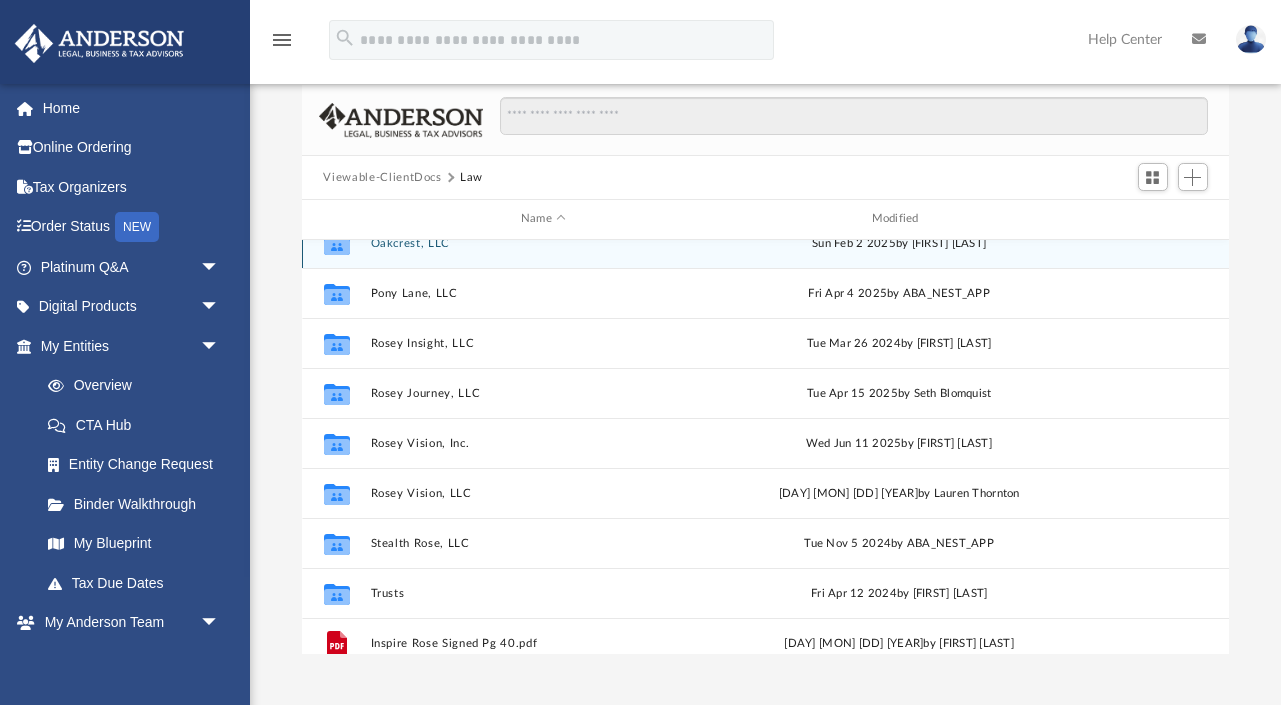 scroll, scrollTop: 221, scrollLeft: 0, axis: vertical 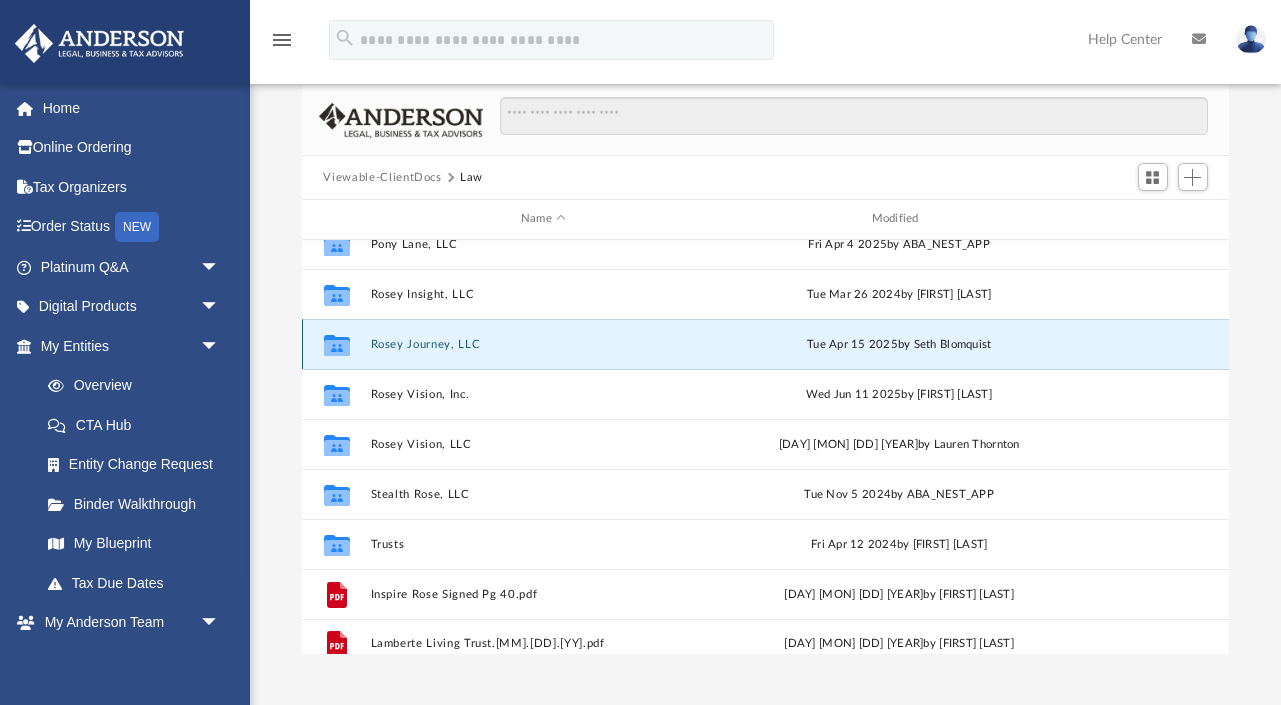 click on "Rosey Journey, LLC" at bounding box center (543, 344) 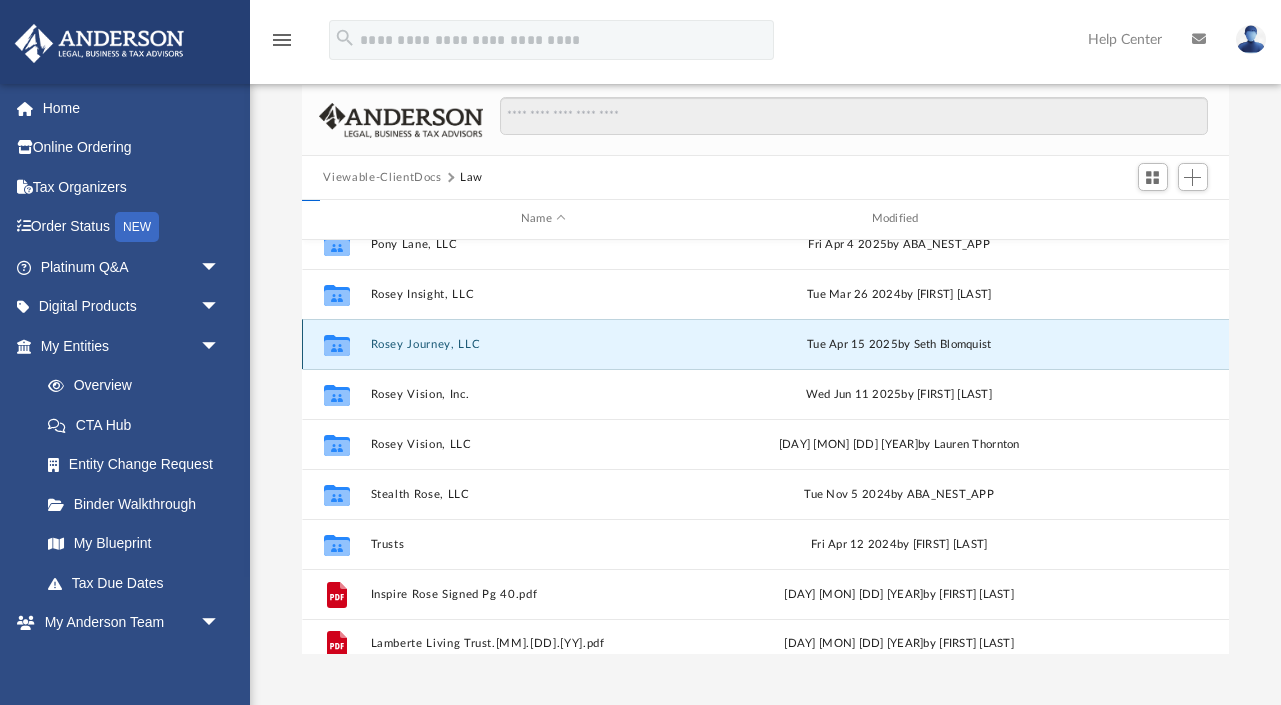click on "Rosey Journey, LLC" at bounding box center [543, 344] 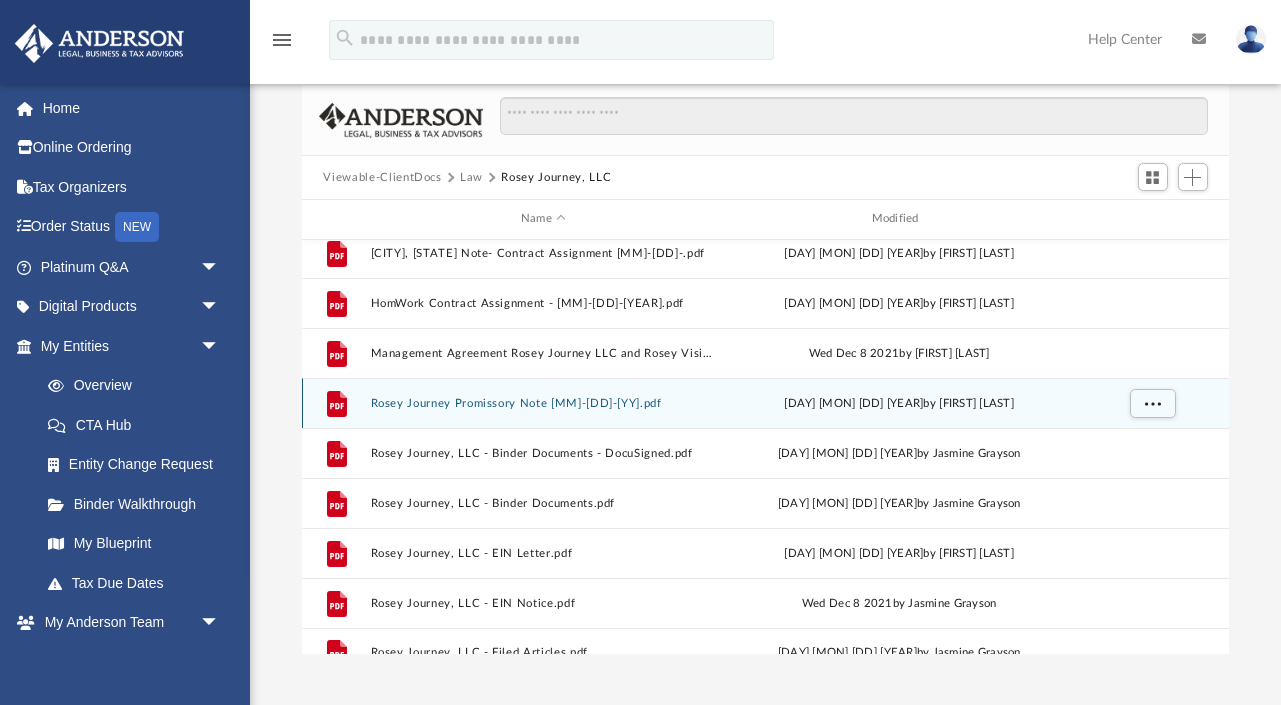 scroll, scrollTop: 135, scrollLeft: 0, axis: vertical 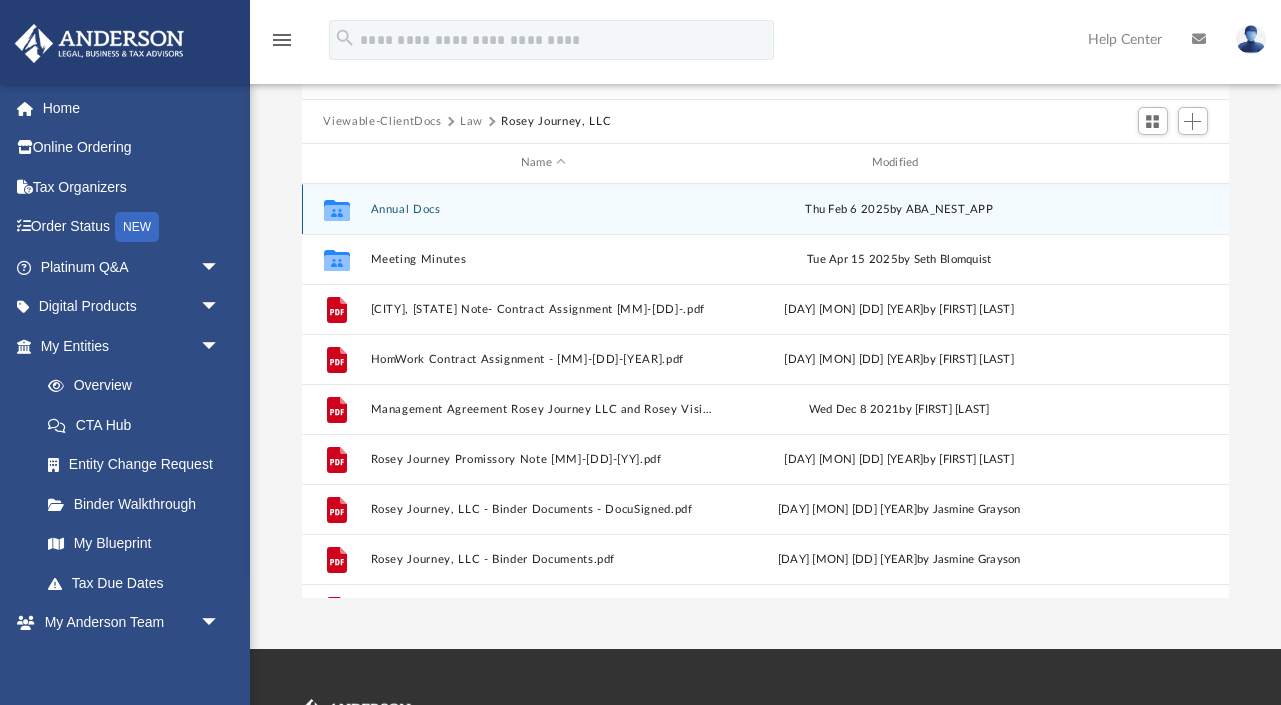click on "Annual Docs" at bounding box center (543, 209) 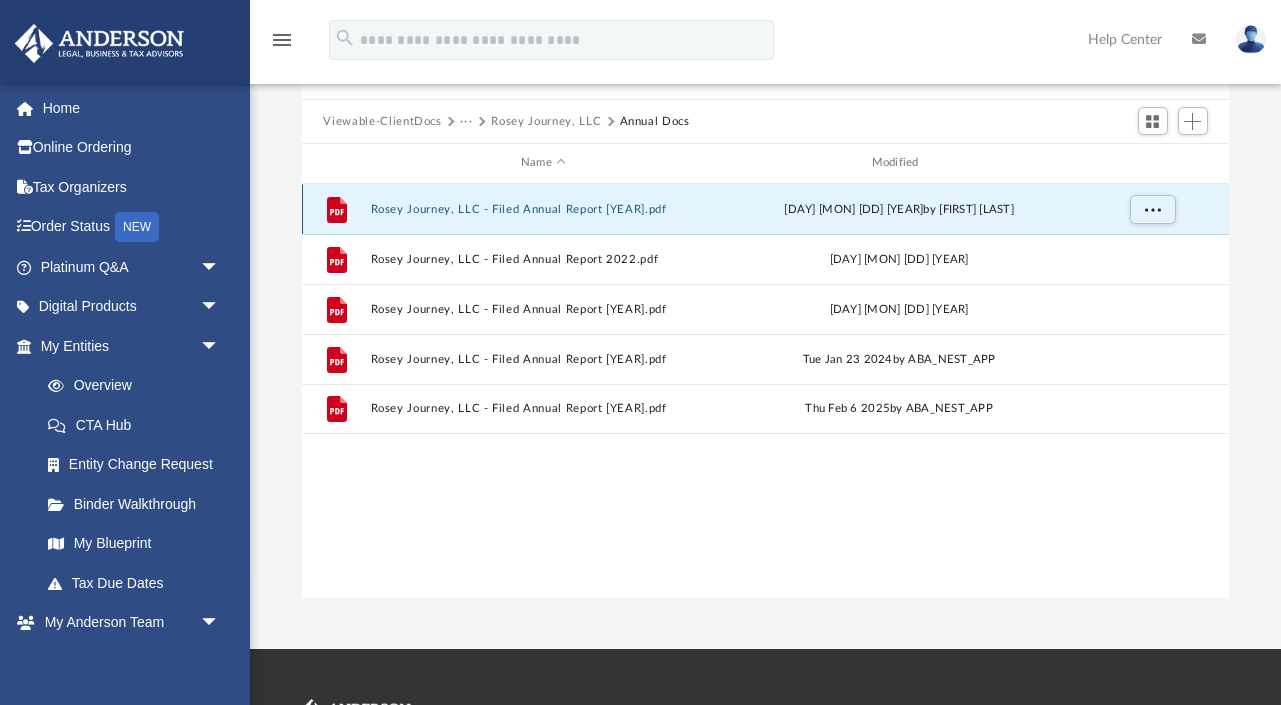 click on "Rosey Journey, LLC - Filed Annual Report 2021.pdf" at bounding box center [543, 209] 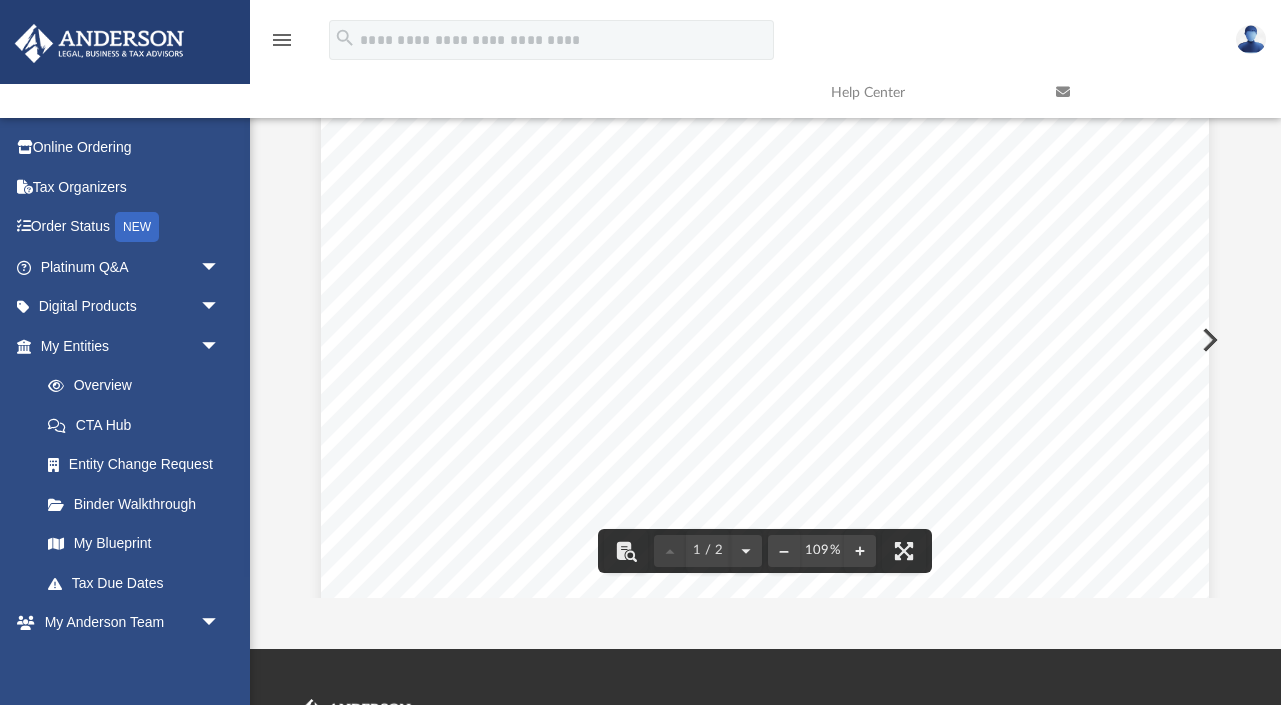 scroll, scrollTop: 38, scrollLeft: 0, axis: vertical 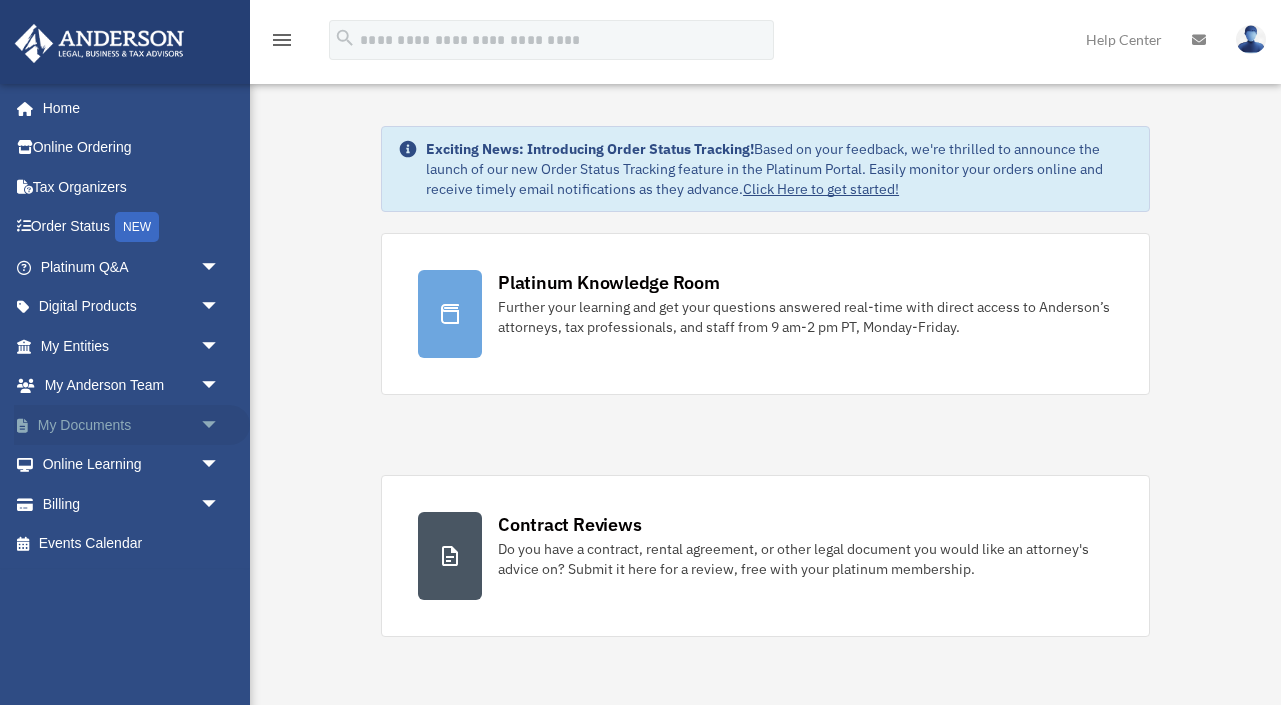 click on "My Documents arrow_drop_down" at bounding box center (132, 425) 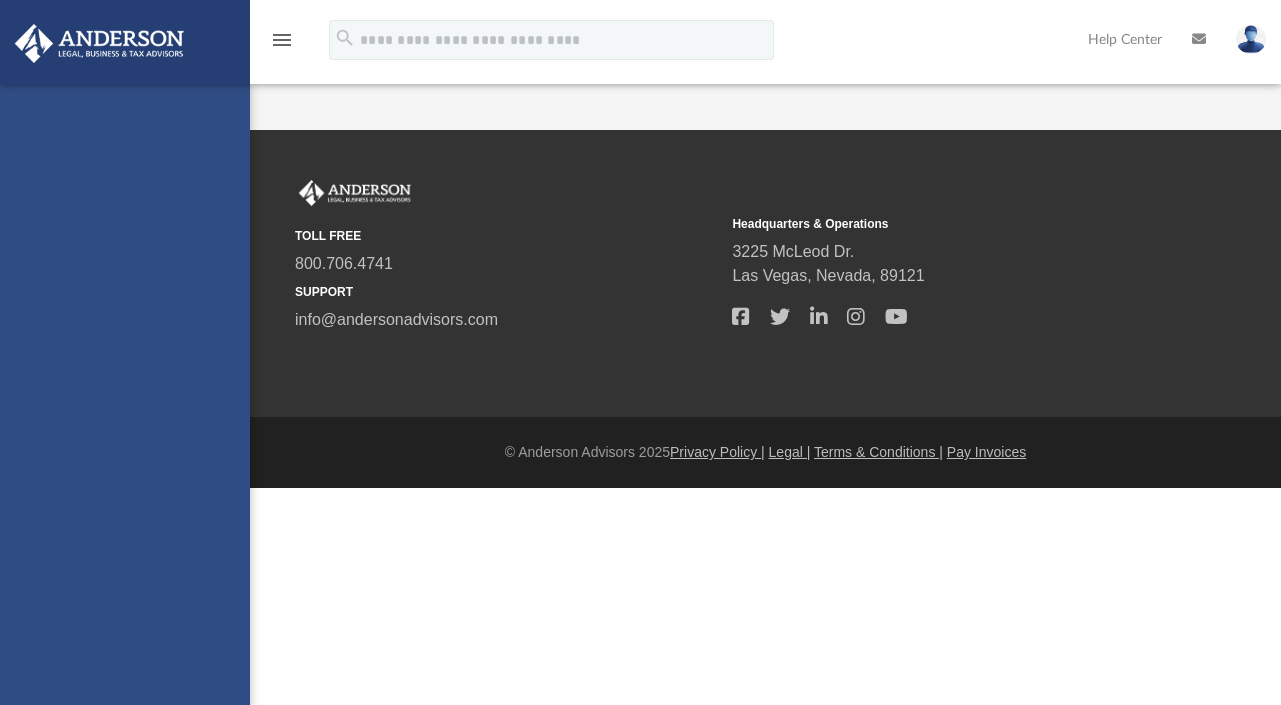 scroll, scrollTop: 0, scrollLeft: 0, axis: both 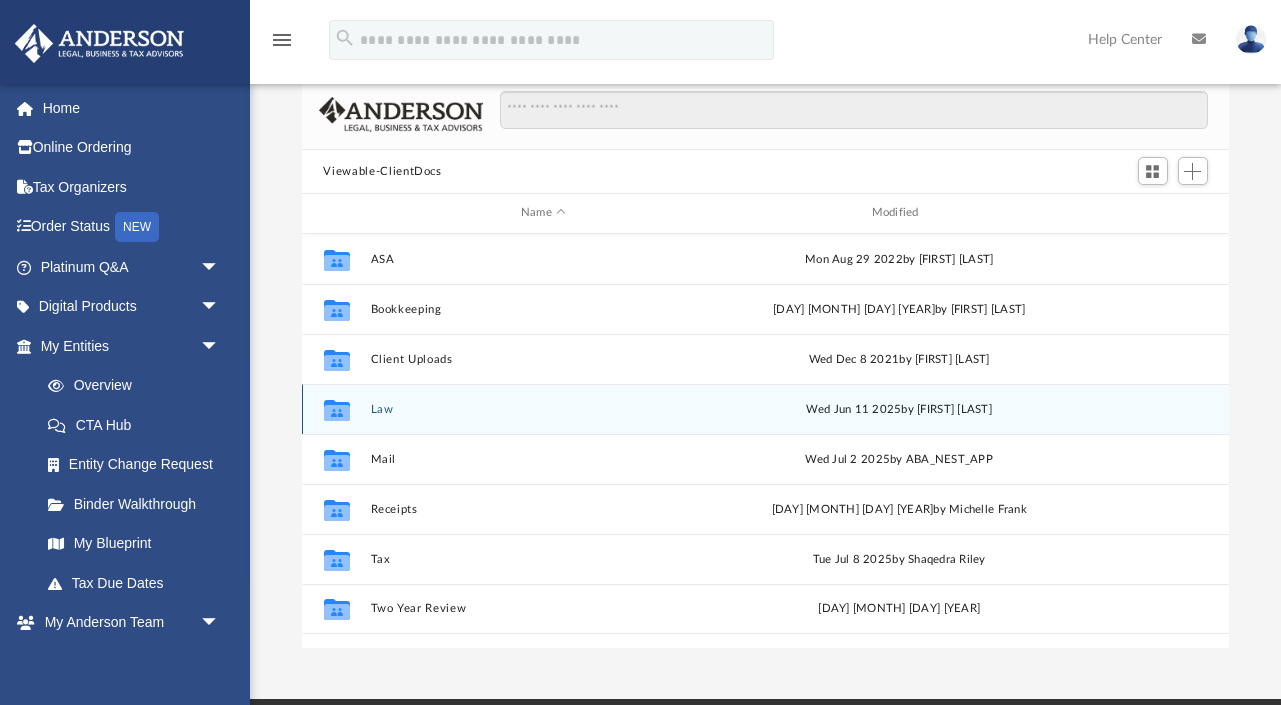 click on "Law" at bounding box center [543, 409] 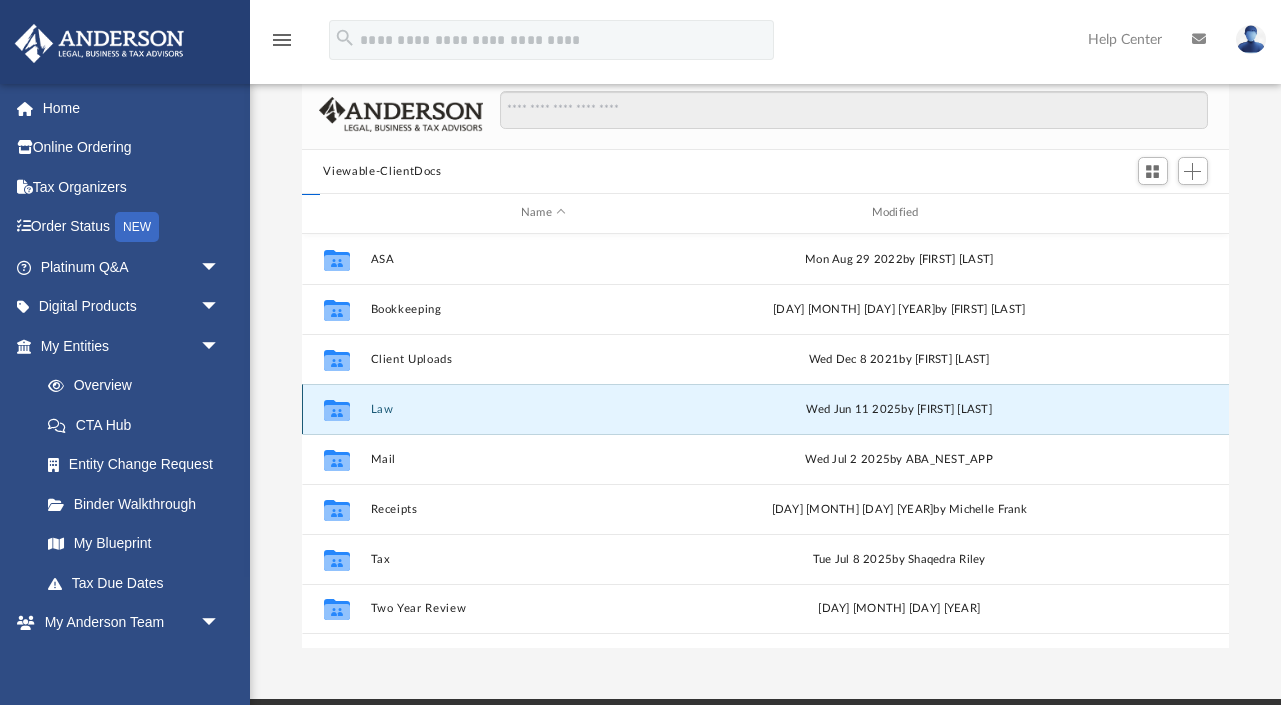 click on "Law" at bounding box center [543, 409] 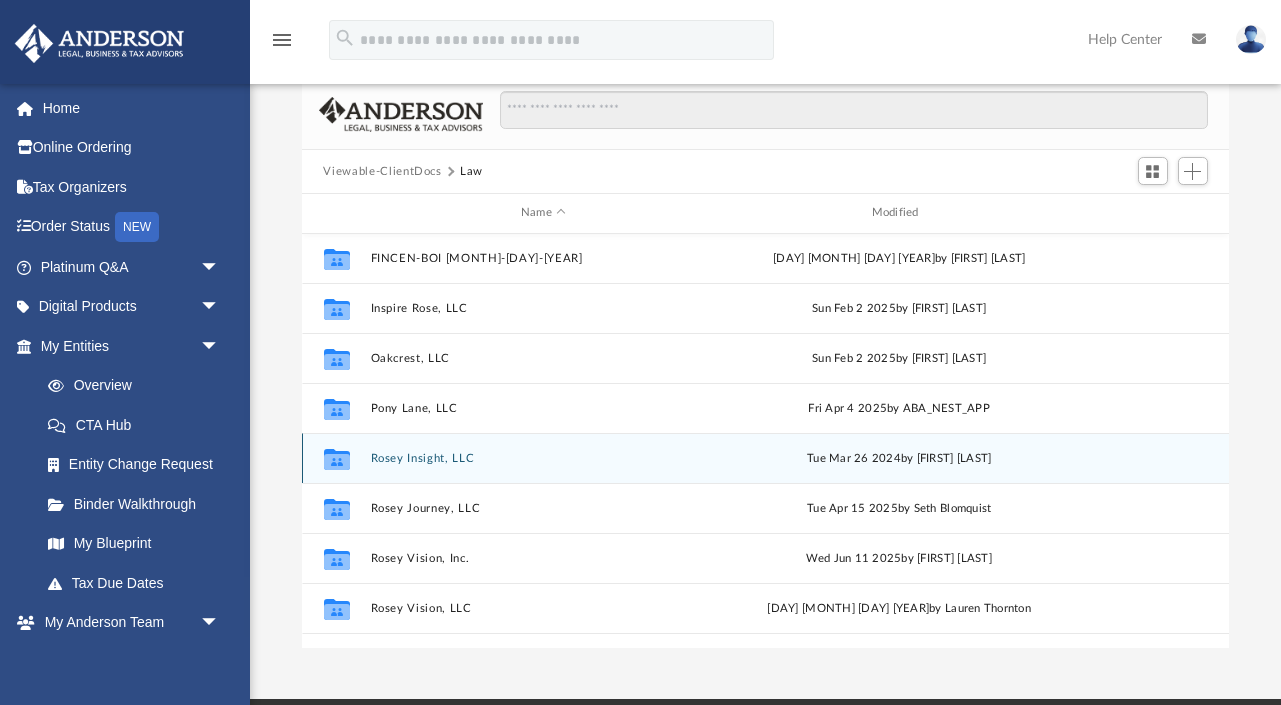 scroll, scrollTop: 54, scrollLeft: 0, axis: vertical 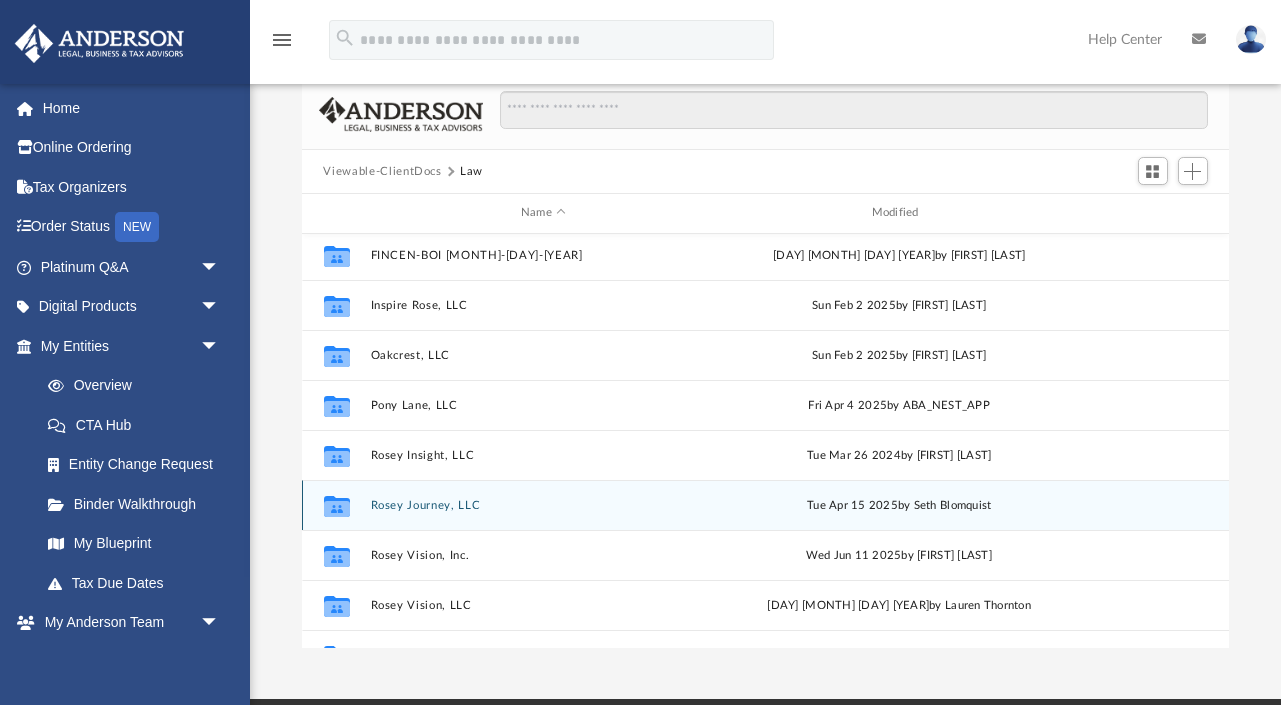 click on "Rosey Journey, LLC" at bounding box center [543, 505] 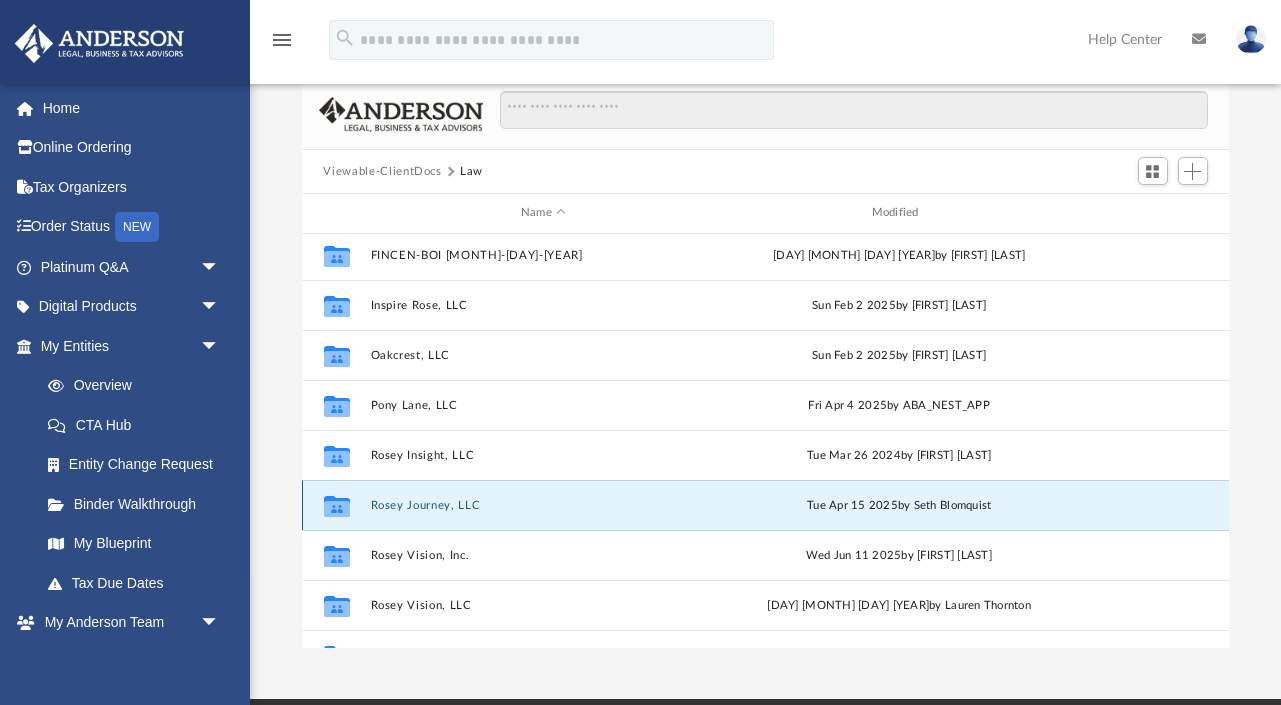 click on "Rosey Journey, LLC" at bounding box center (543, 505) 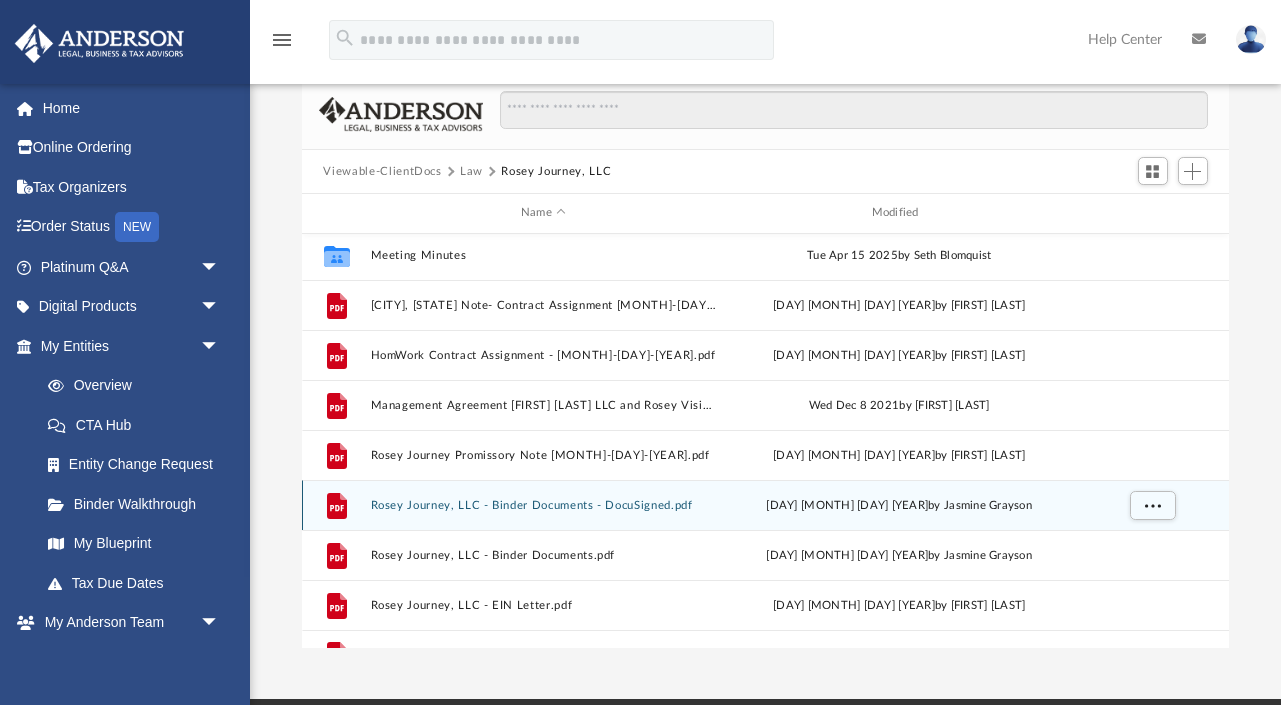 scroll, scrollTop: 0, scrollLeft: 0, axis: both 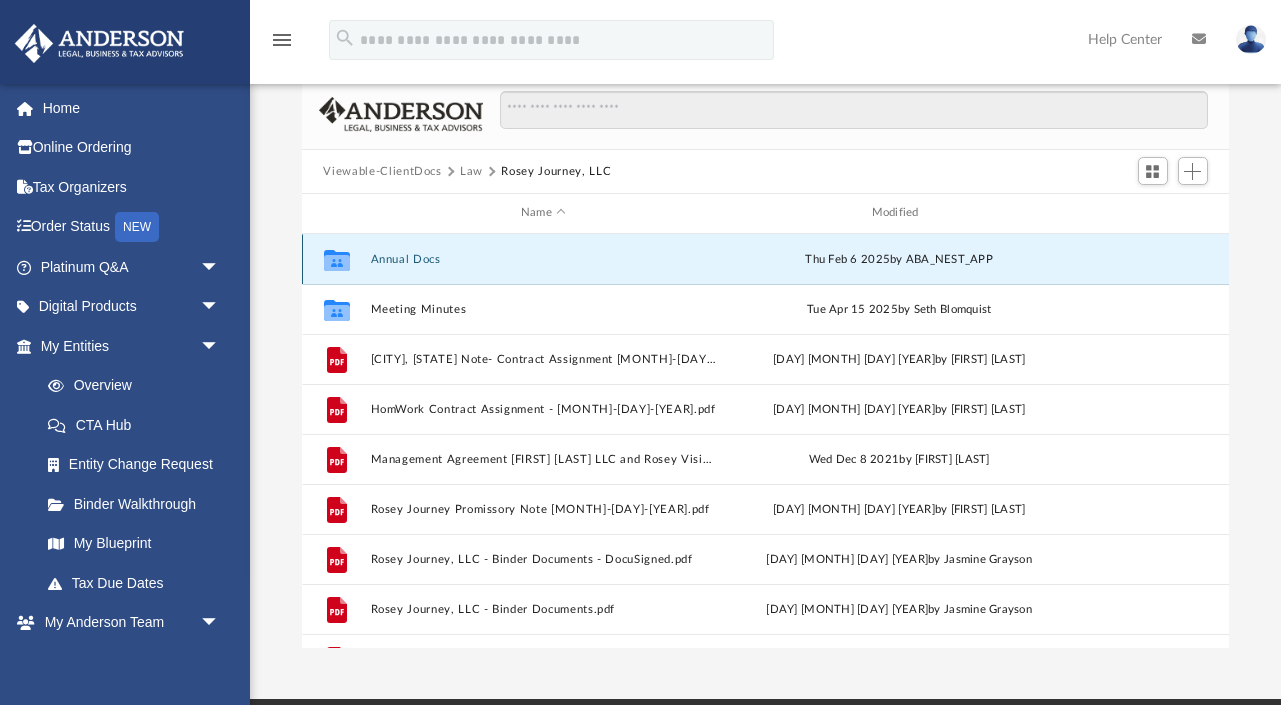 click on "Annual Docs" at bounding box center [543, 259] 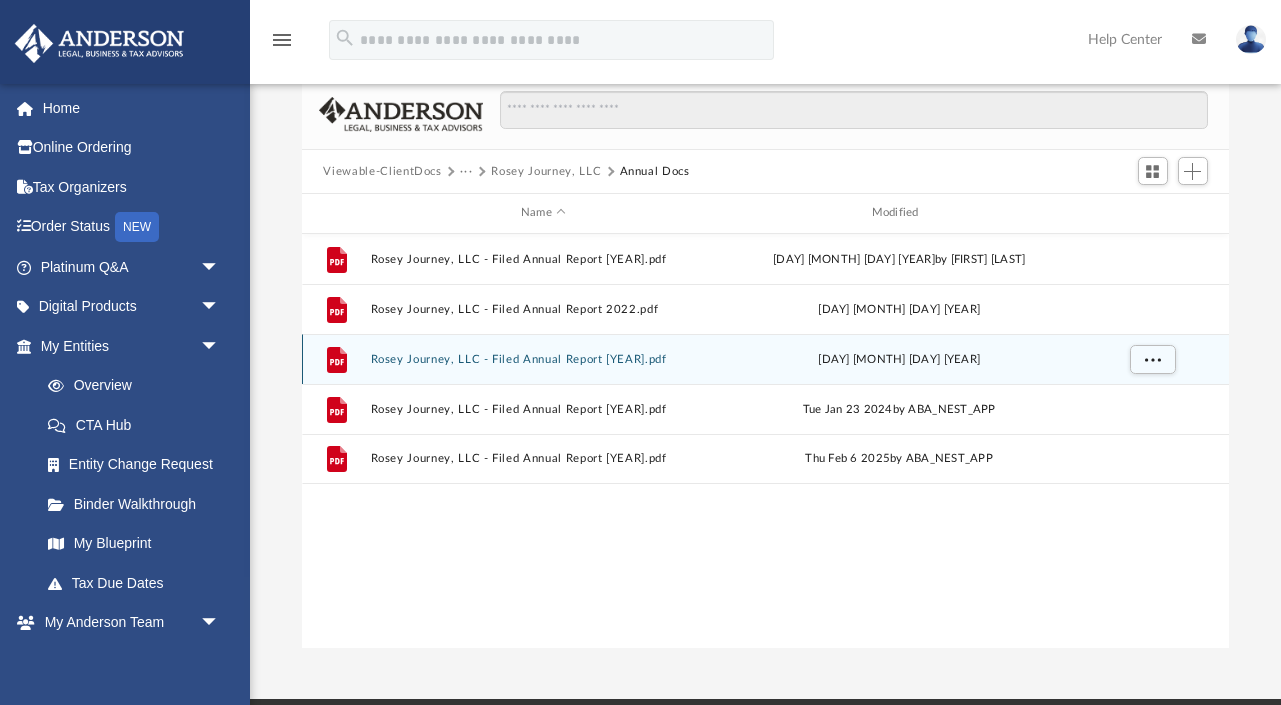 click on "Rosey Journey, LLC - Filed Annual Report 2023.pdf" at bounding box center (543, 359) 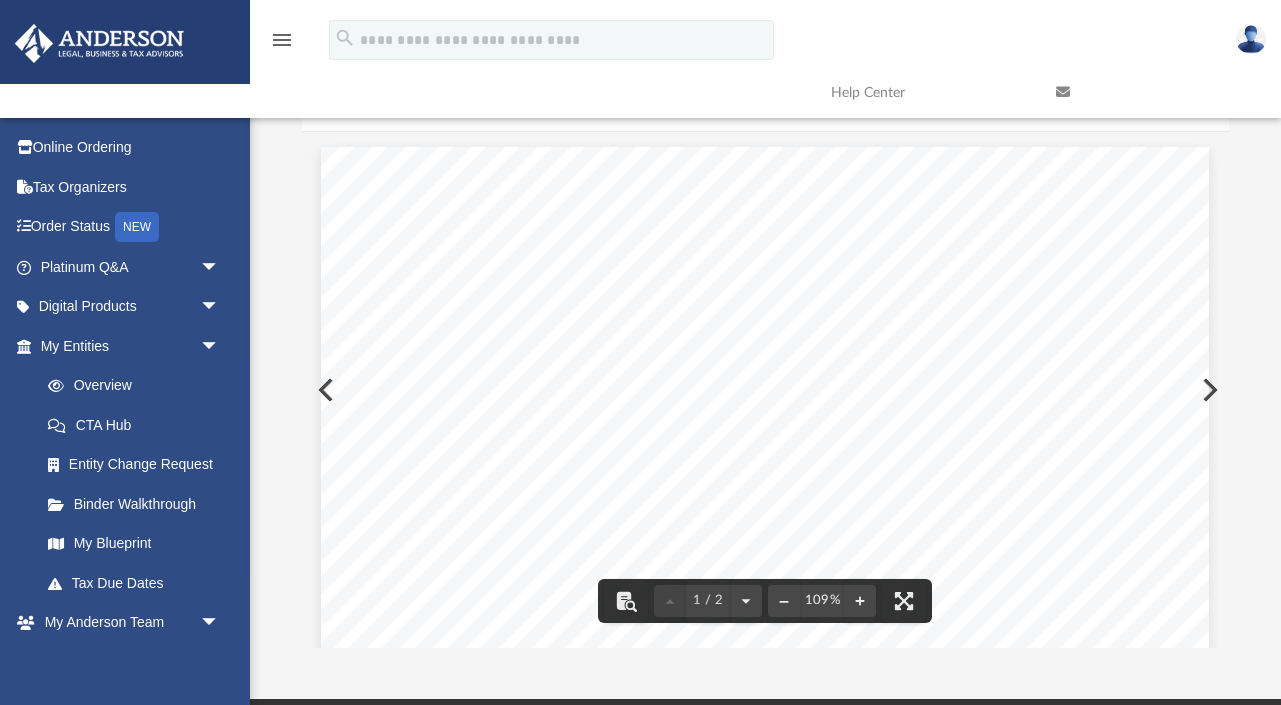 click at bounding box center [324, 390] 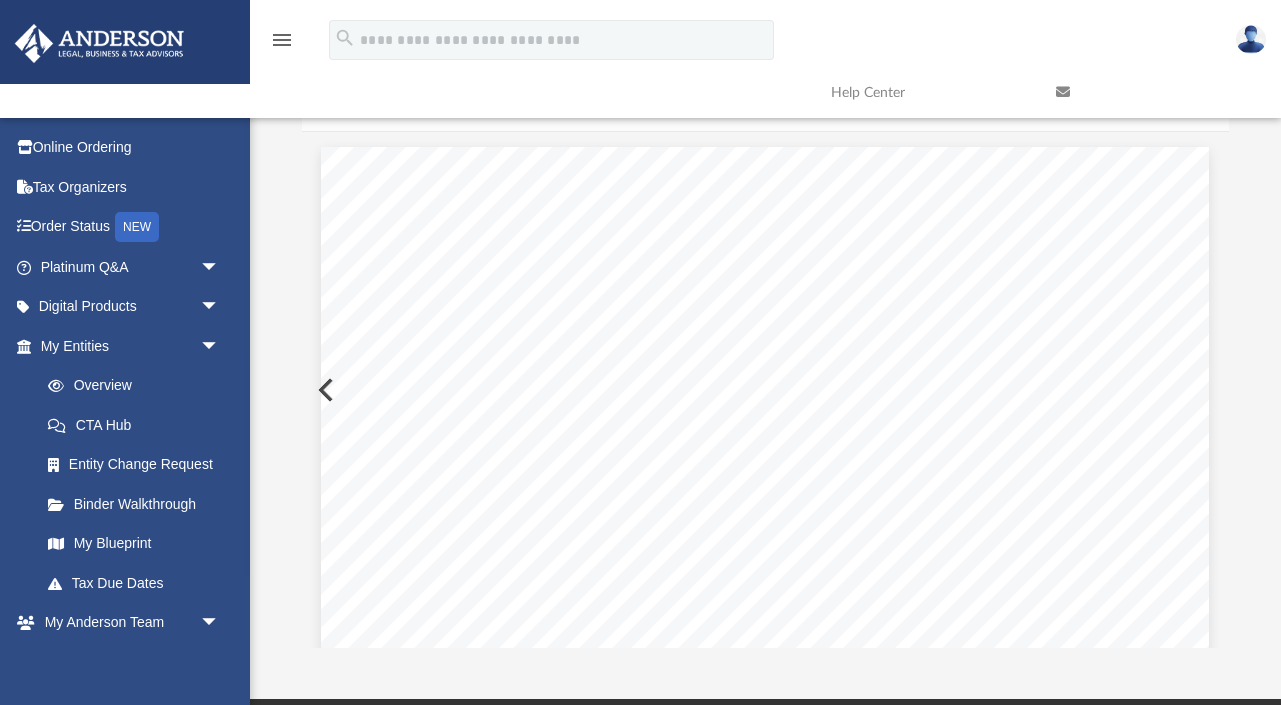 click at bounding box center [324, 390] 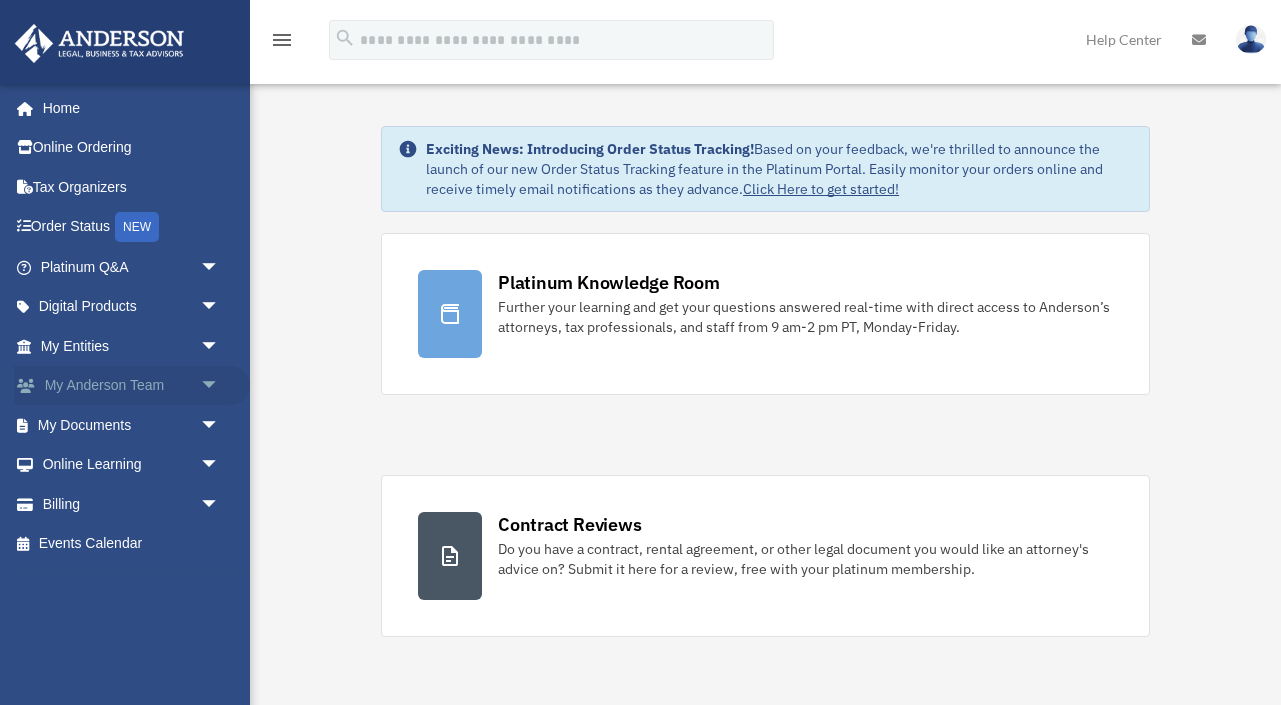 scroll, scrollTop: 0, scrollLeft: 0, axis: both 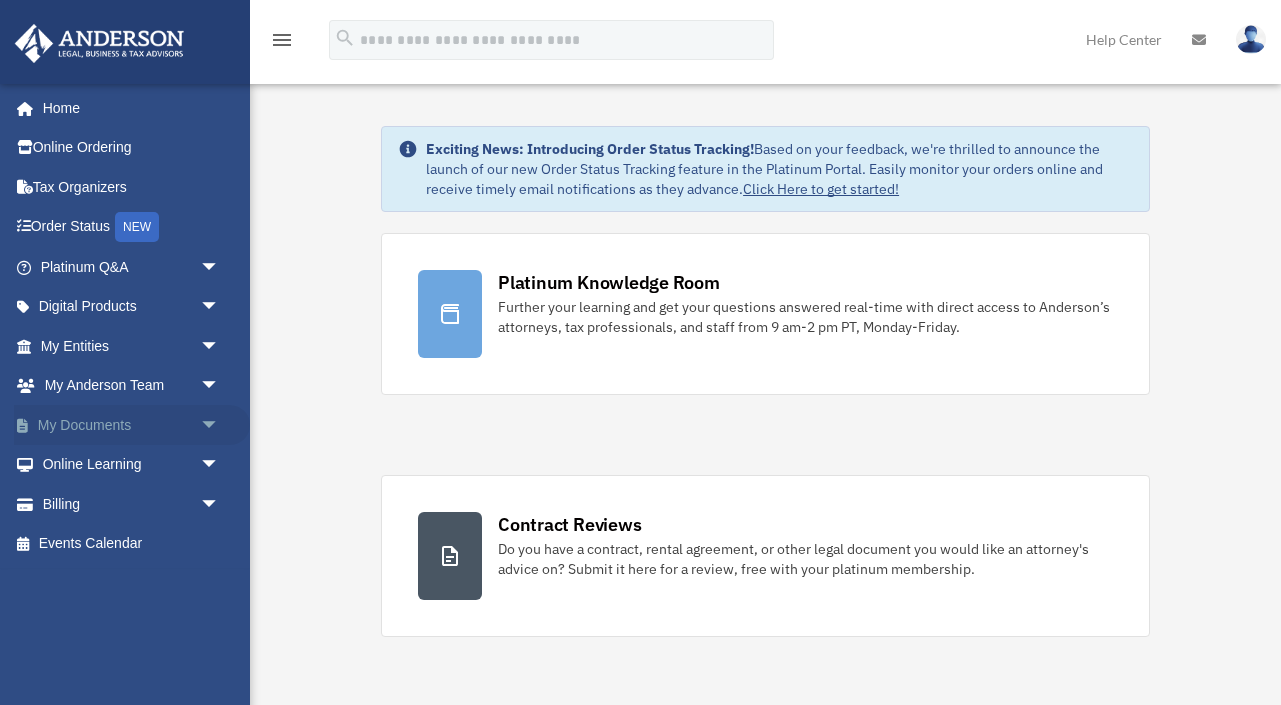 click on "My Documents arrow_drop_down" at bounding box center (132, 425) 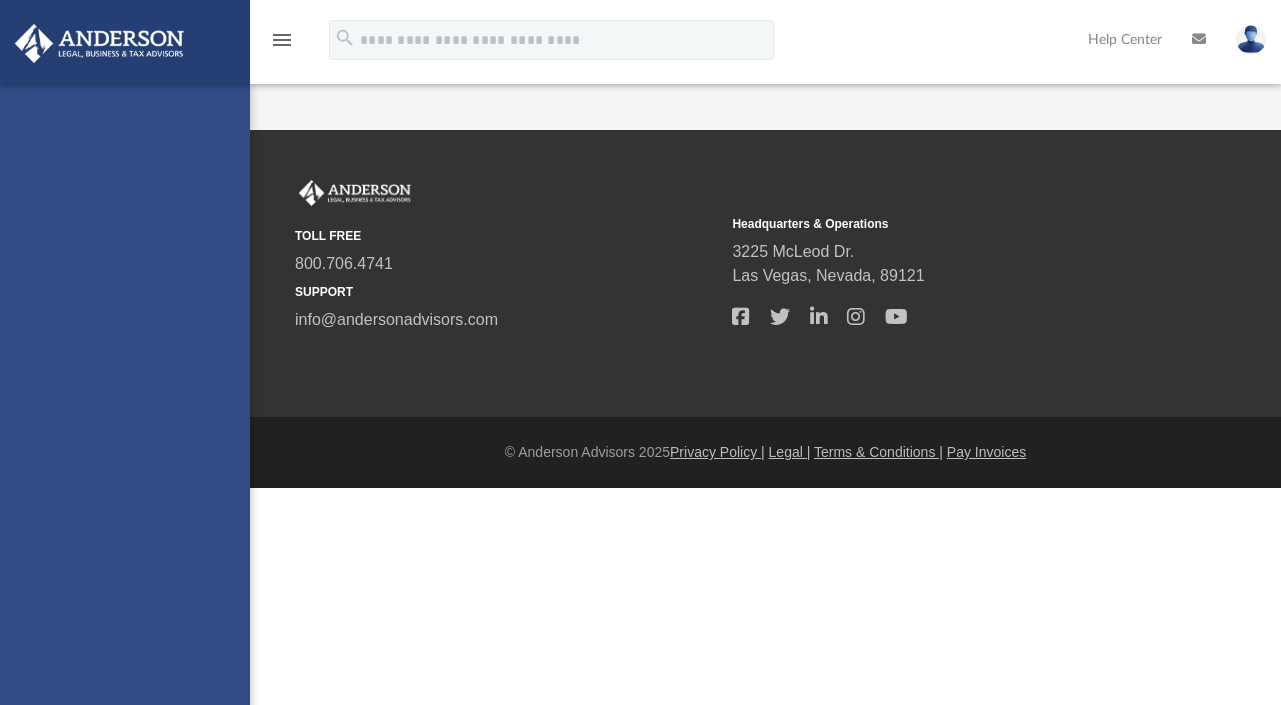 scroll, scrollTop: 0, scrollLeft: 0, axis: both 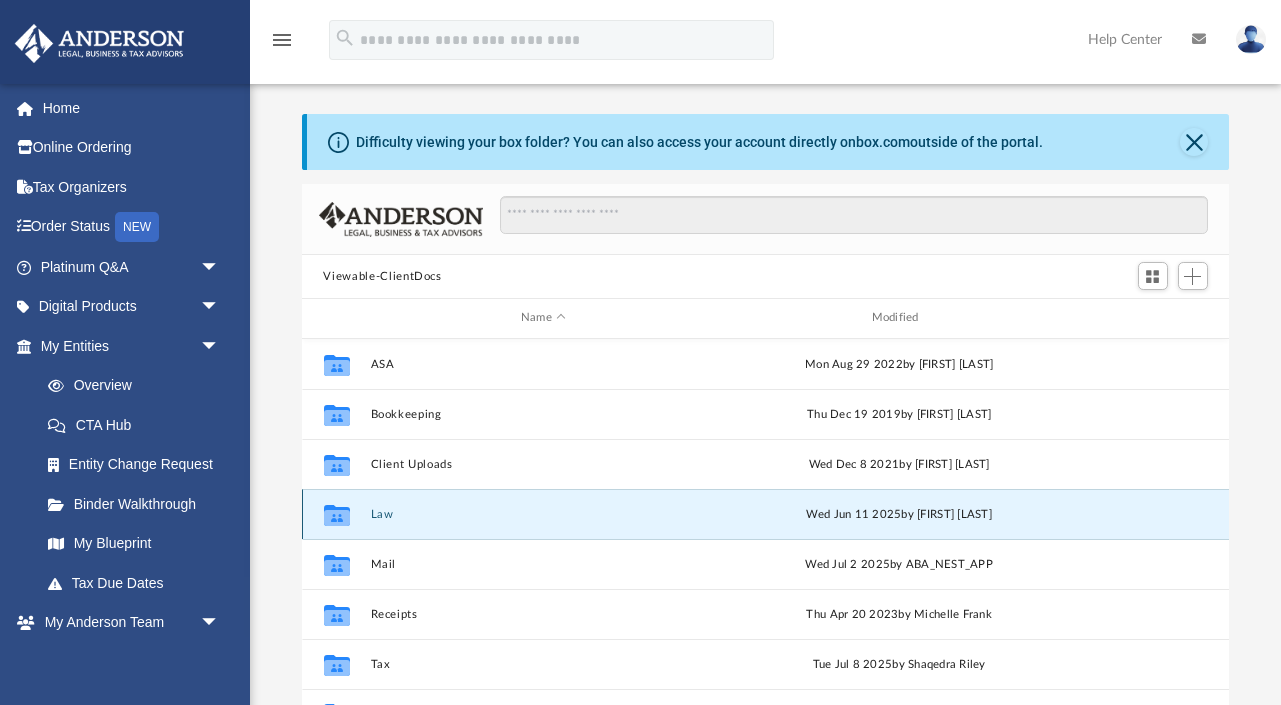 click on "Law" at bounding box center [543, 514] 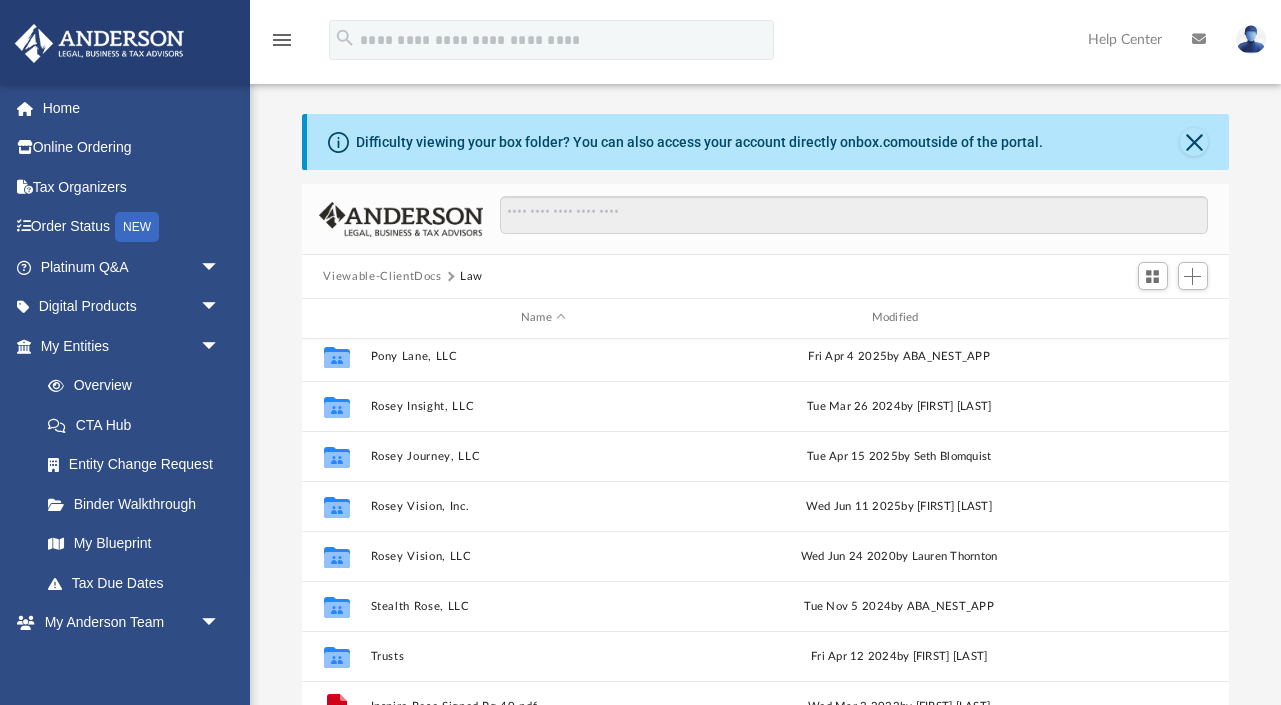 scroll, scrollTop: 235, scrollLeft: 0, axis: vertical 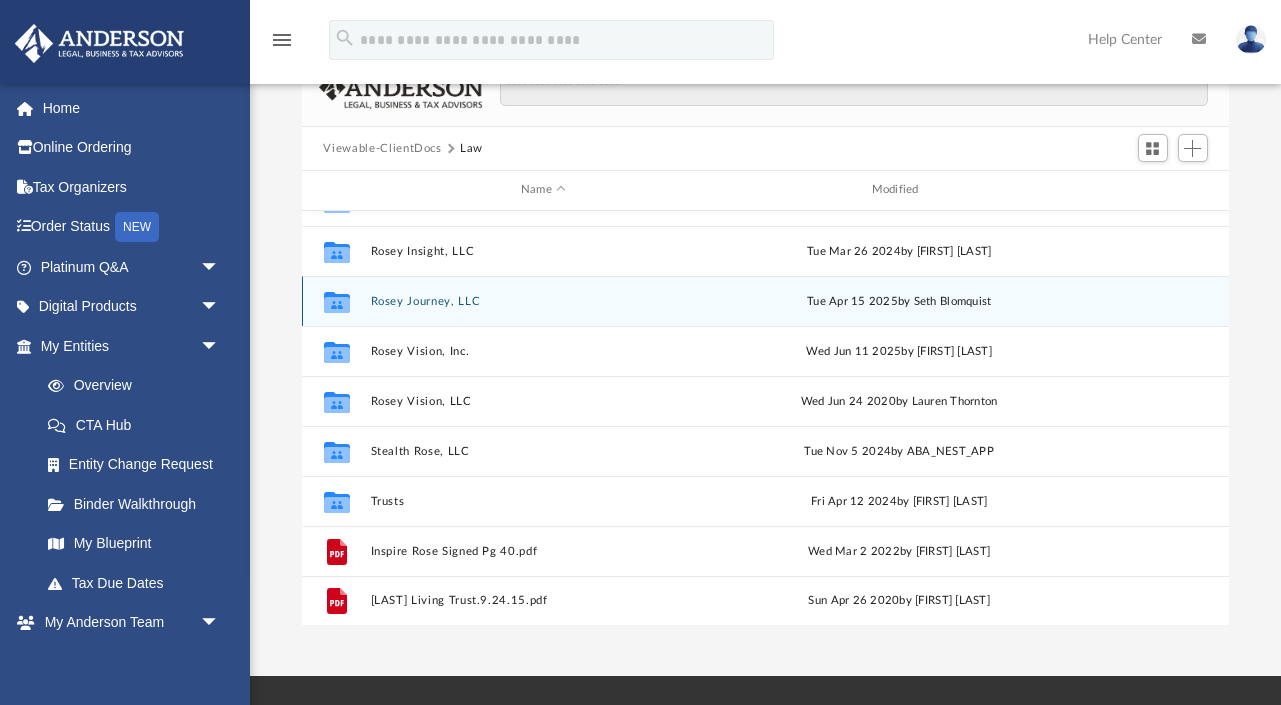 click on "Rosey Journey, LLC" at bounding box center [543, 301] 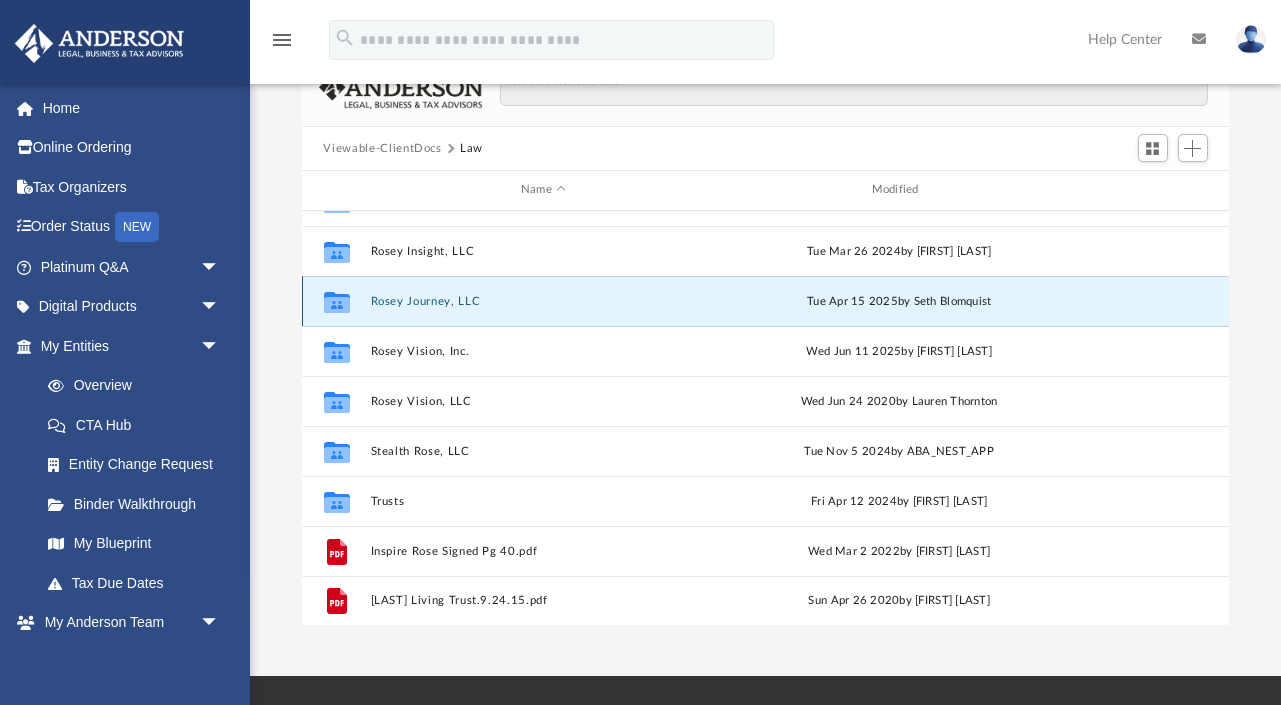 click on "Rosey Journey, LLC" at bounding box center (543, 301) 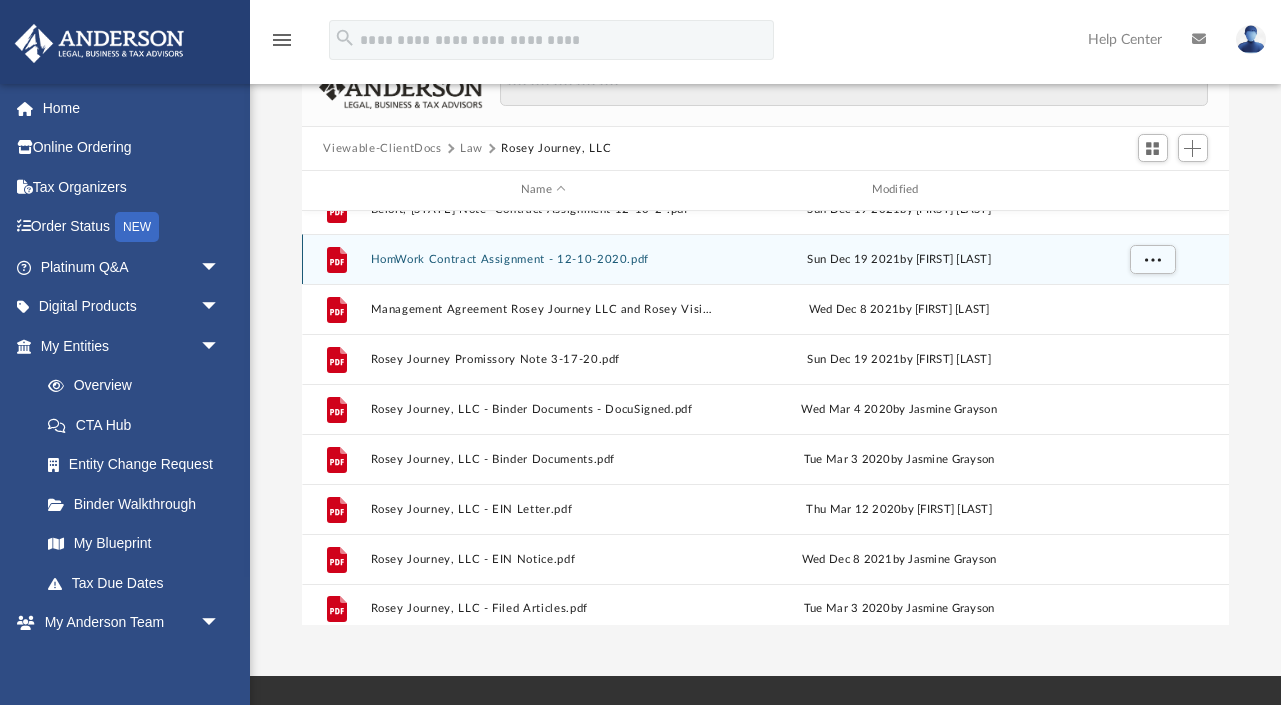 scroll, scrollTop: 135, scrollLeft: 0, axis: vertical 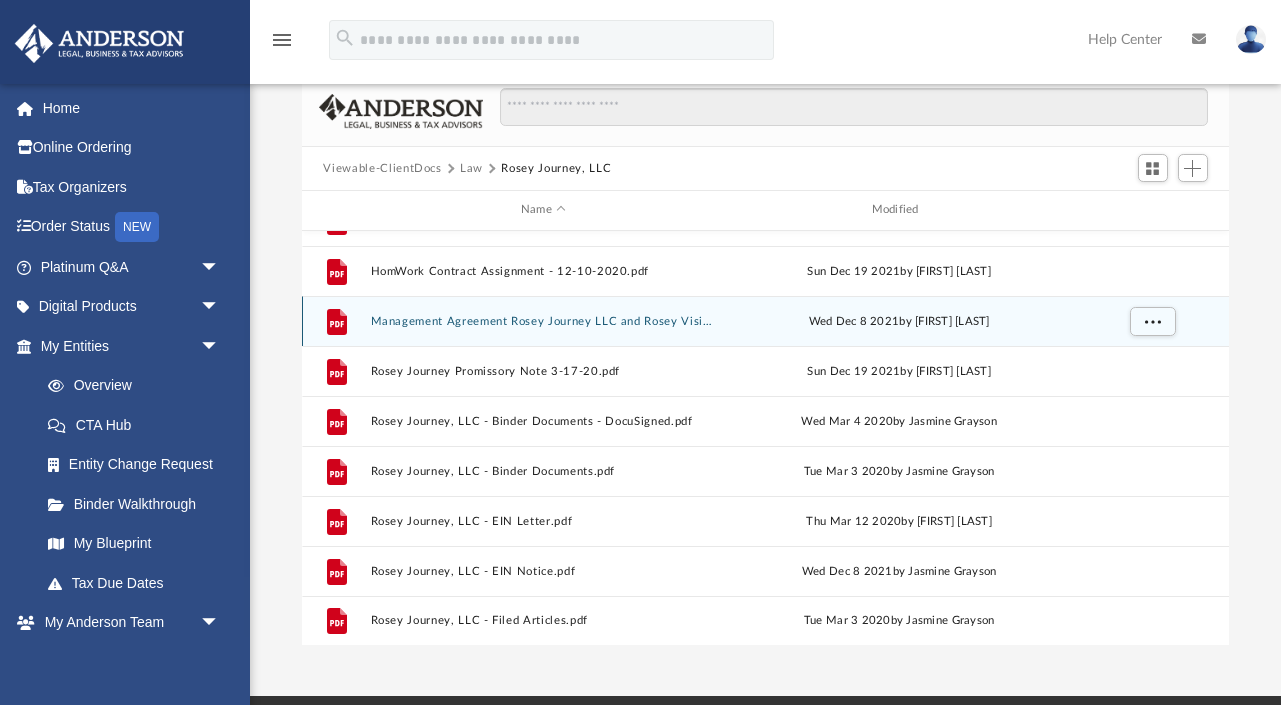 click on "Management Agreement Rosey Journey LLC and Rosey Vision Inc 2-4-21.pdf" at bounding box center [543, 321] 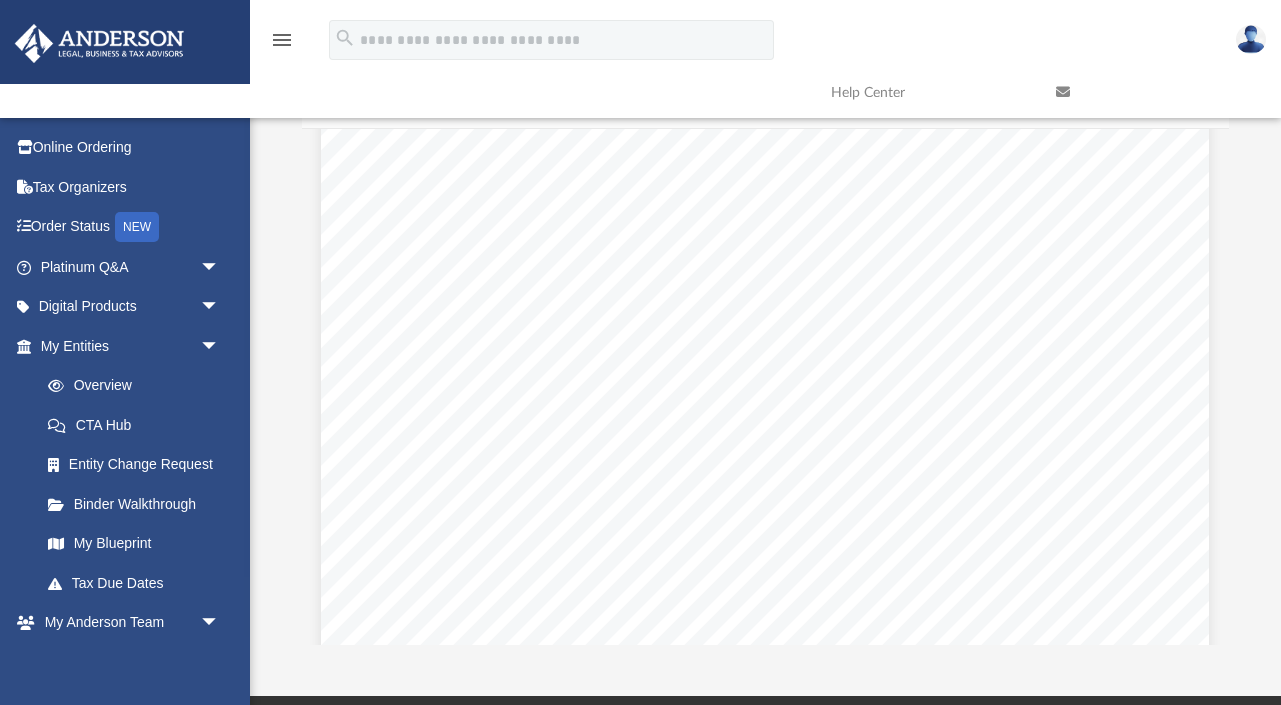 scroll, scrollTop: 0, scrollLeft: 0, axis: both 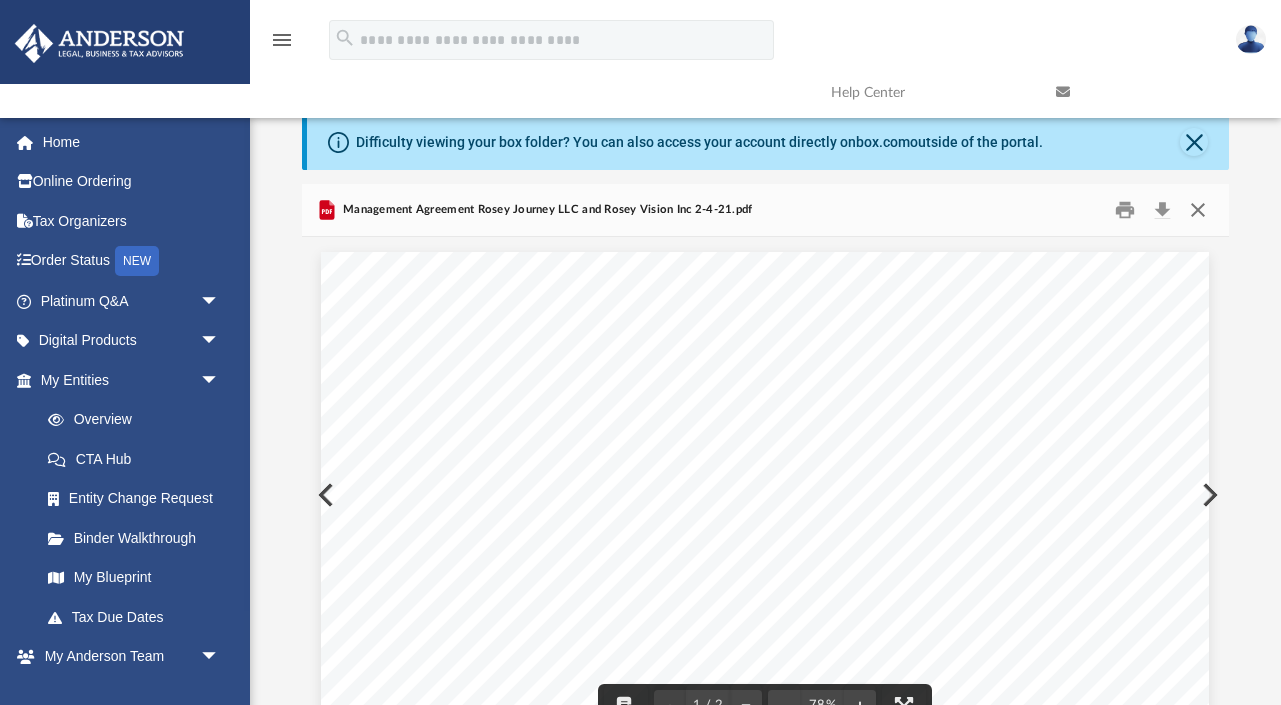 click at bounding box center (1198, 210) 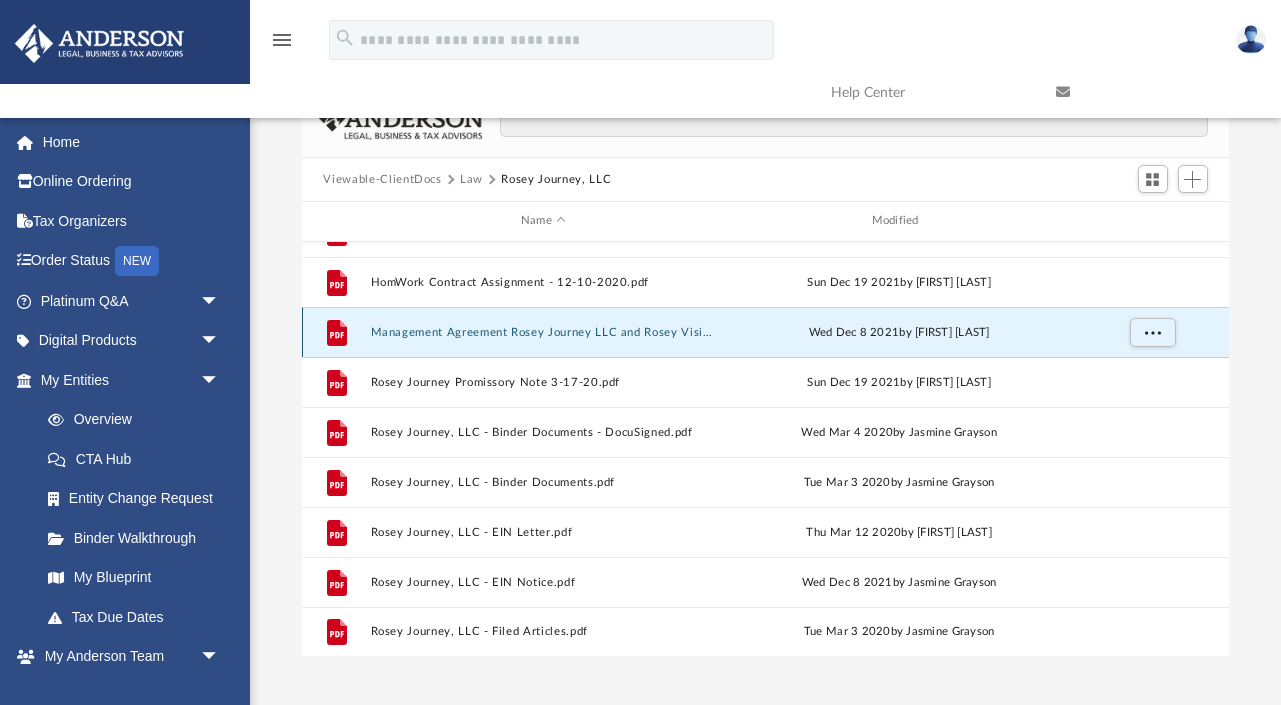 scroll, scrollTop: 98, scrollLeft: 0, axis: vertical 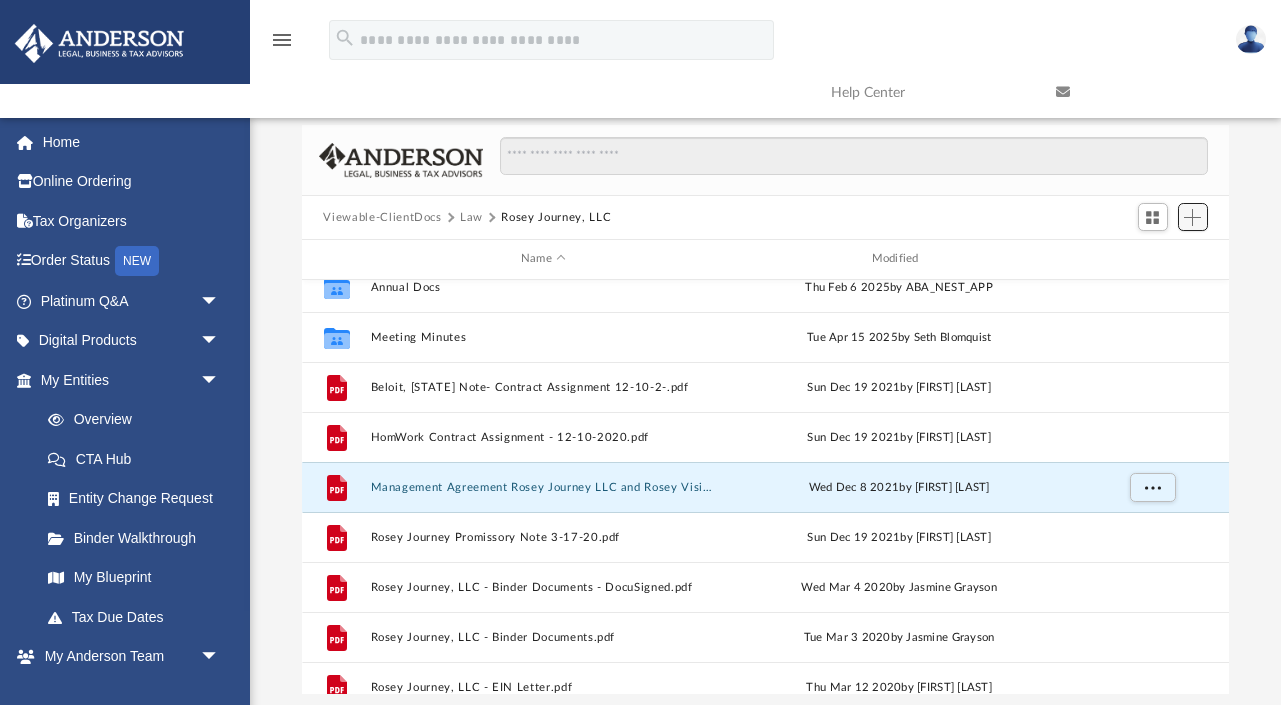click at bounding box center (1192, 217) 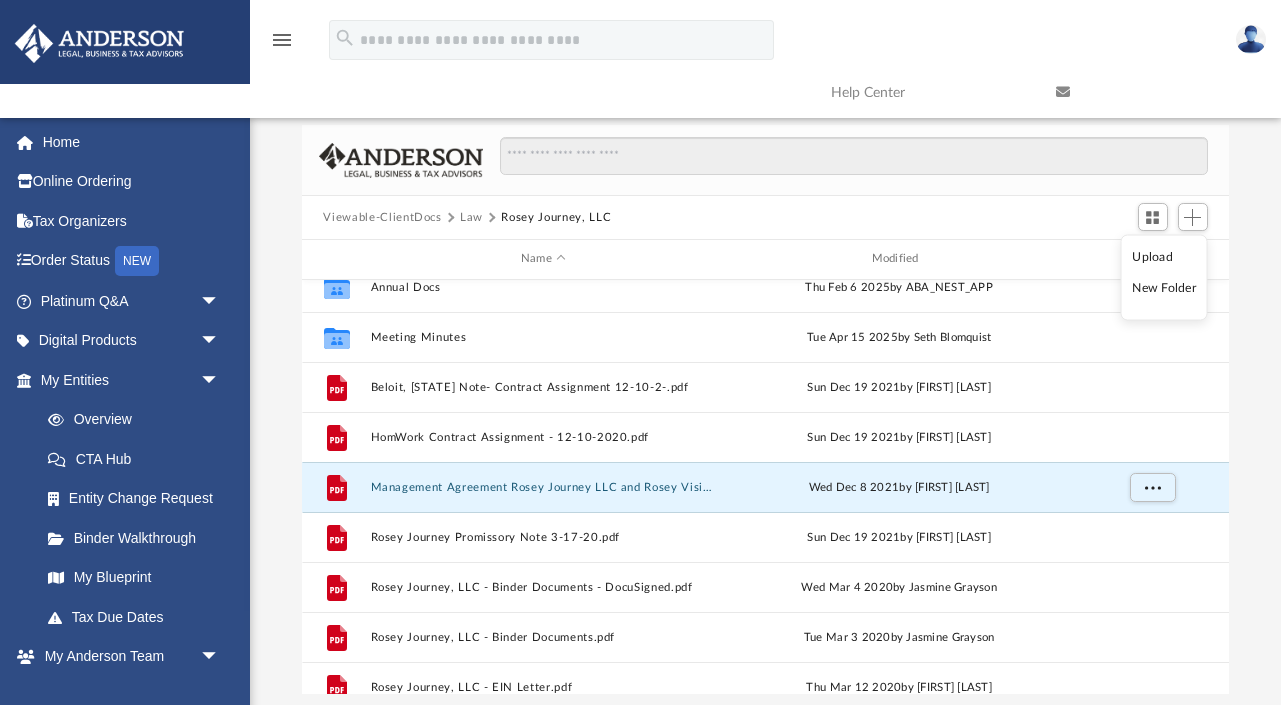 click on "Upload" at bounding box center (1164, 256) 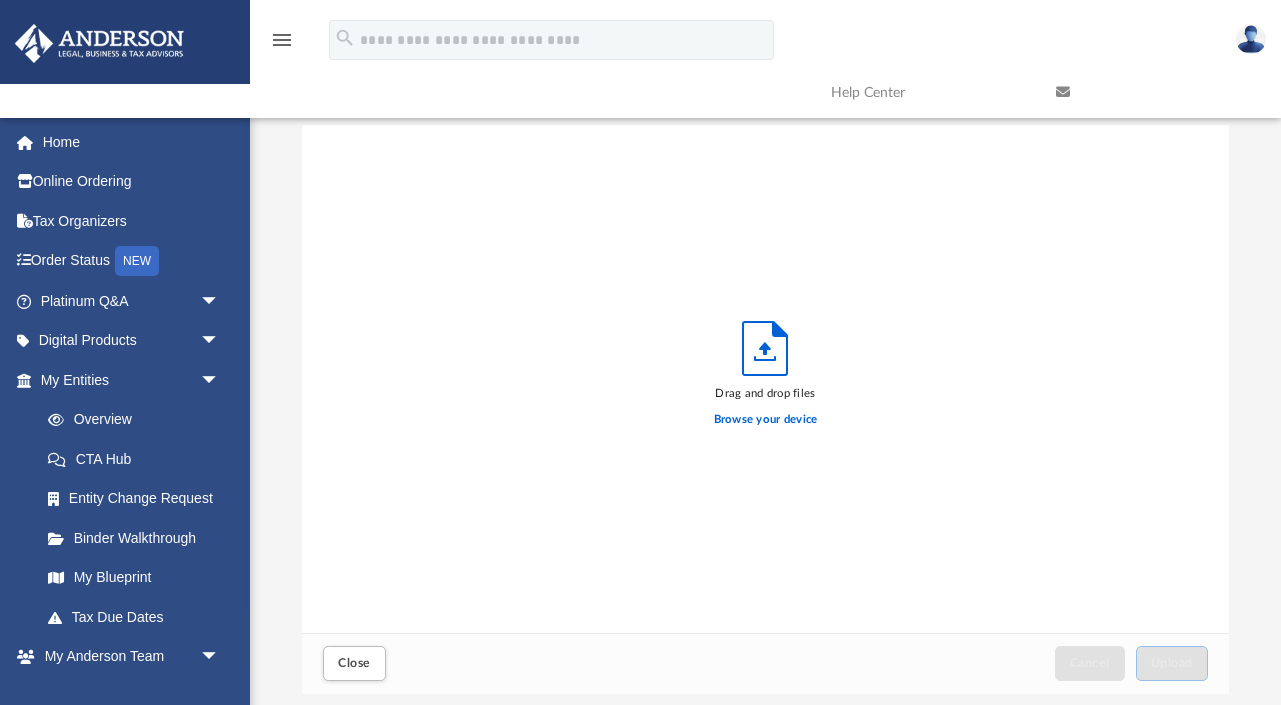 scroll, scrollTop: 1, scrollLeft: 1, axis: both 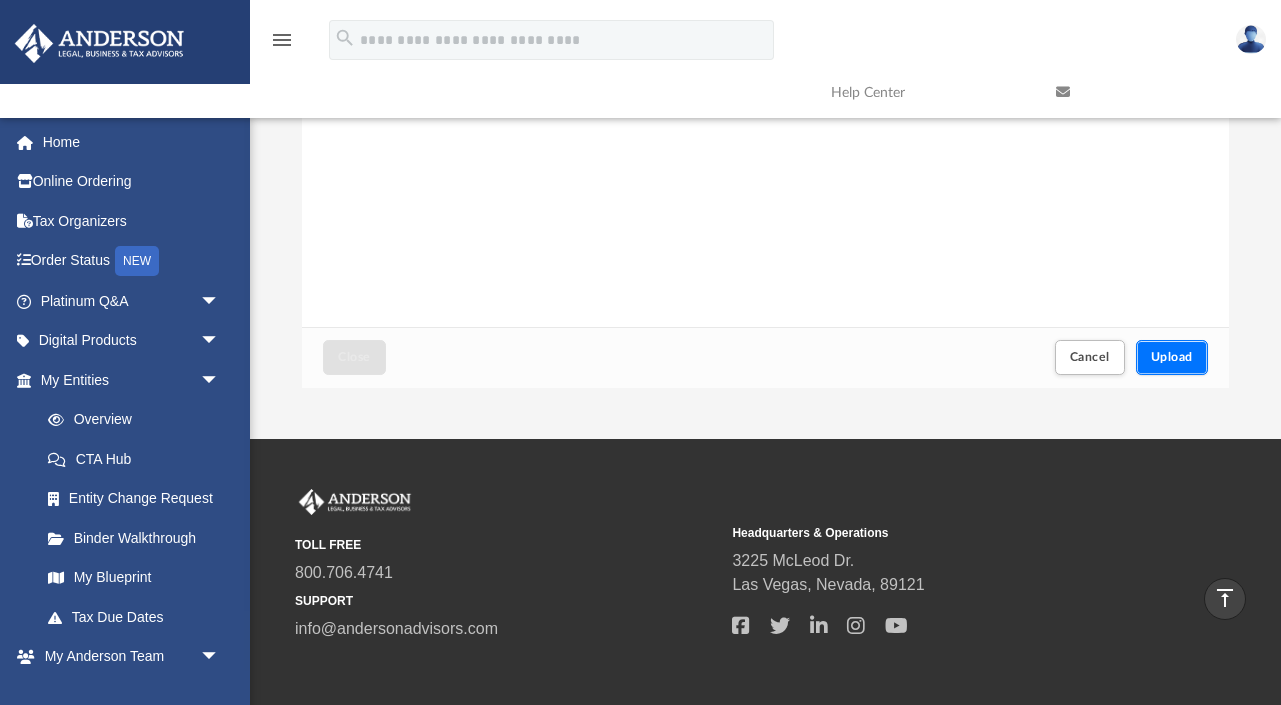 click on "Upload" at bounding box center [1172, 357] 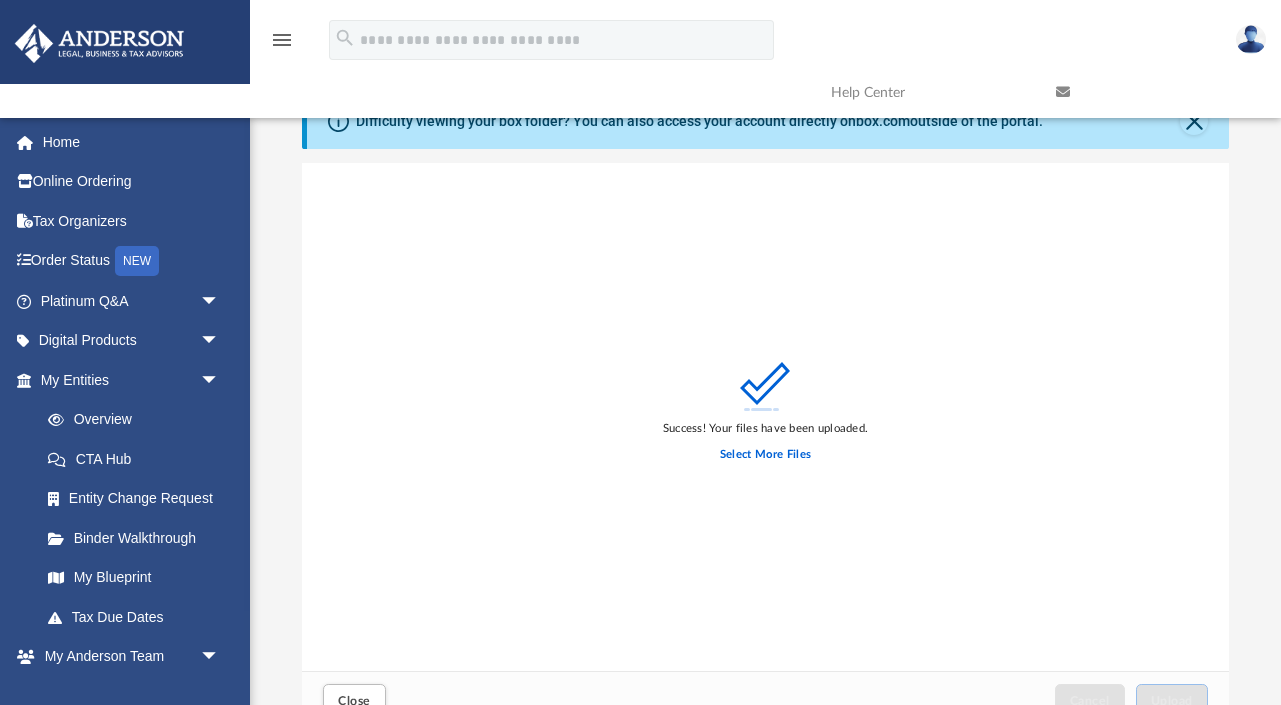 scroll, scrollTop: 0, scrollLeft: 0, axis: both 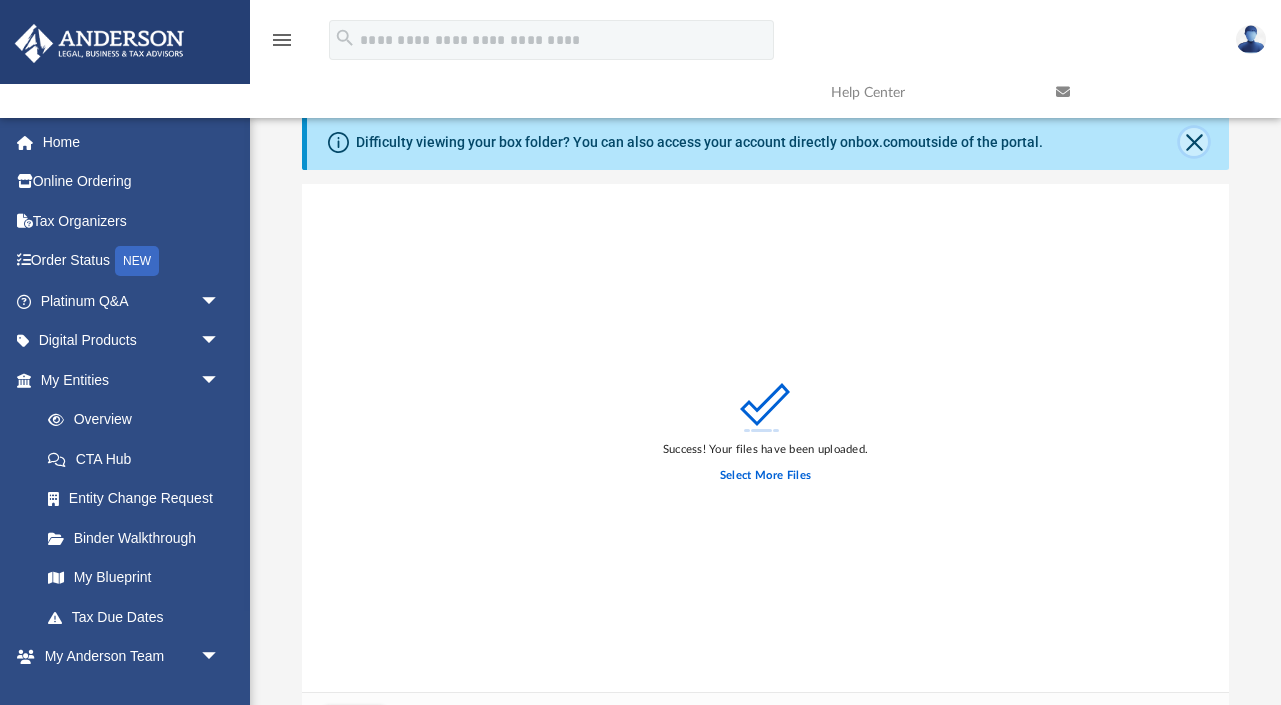 click 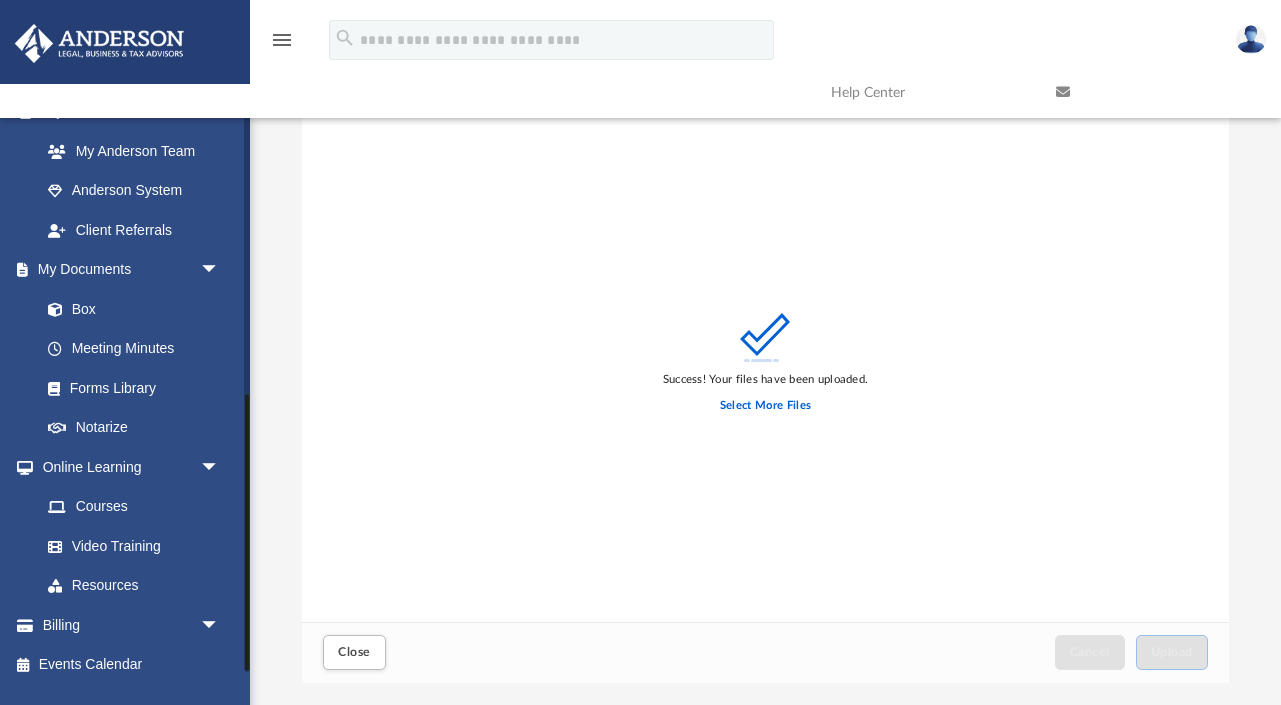 scroll, scrollTop: 562, scrollLeft: 0, axis: vertical 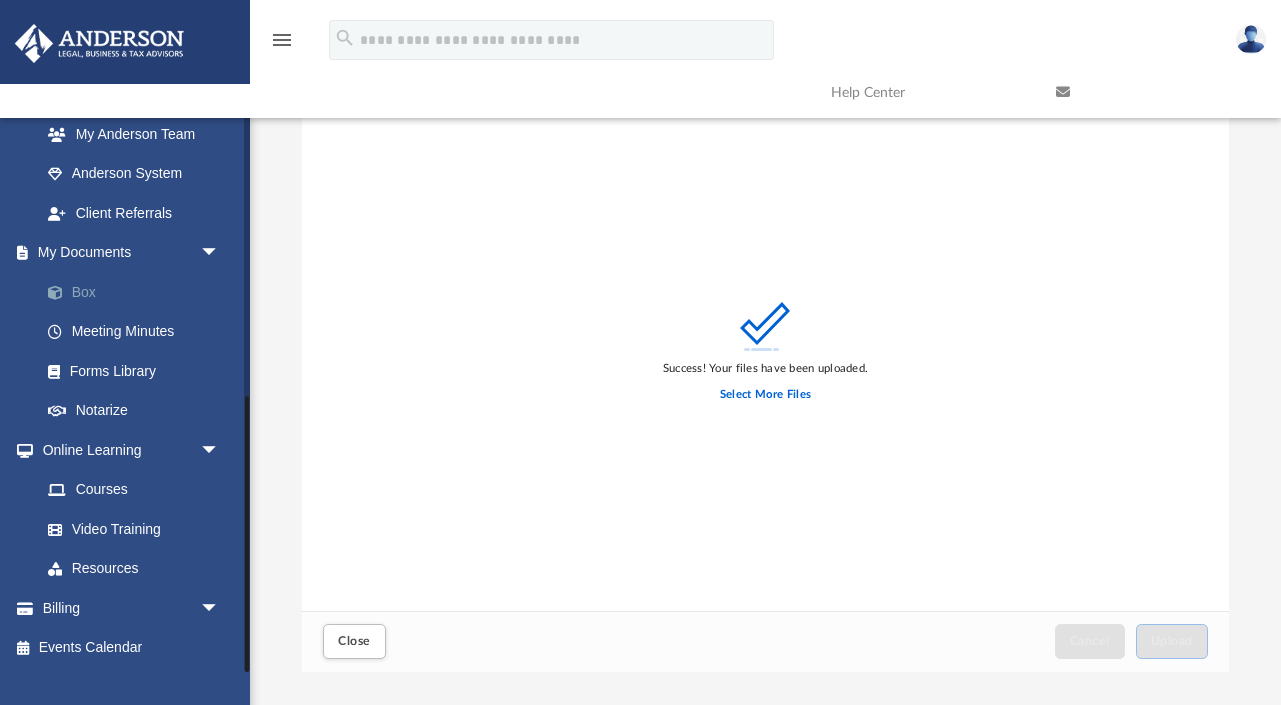 click on "Box" at bounding box center [139, 292] 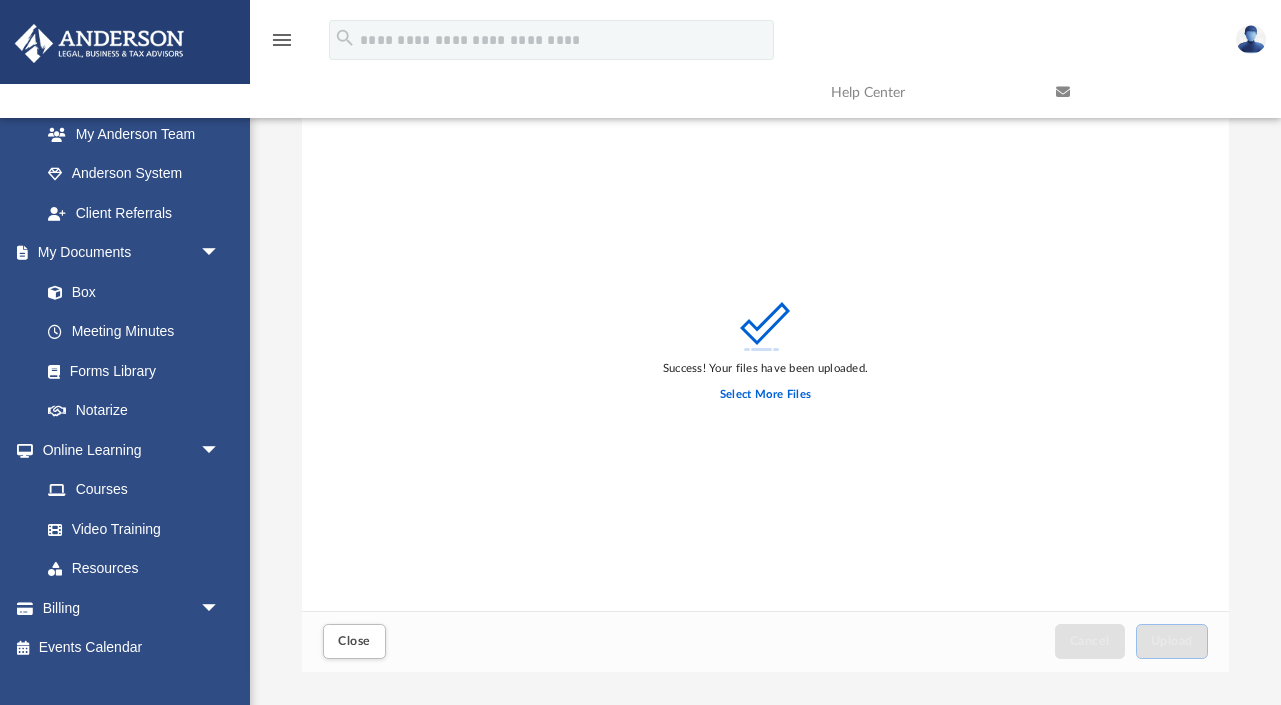 scroll, scrollTop: 0, scrollLeft: 0, axis: both 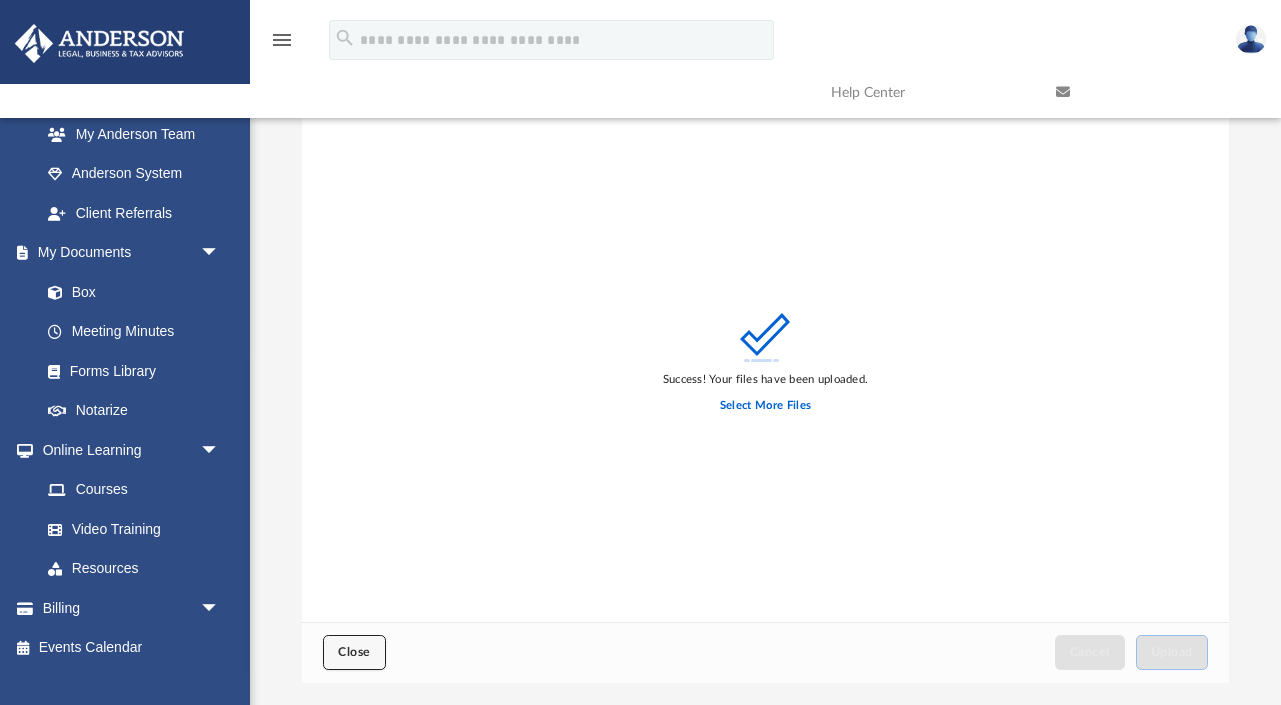 click on "Close" at bounding box center [354, 652] 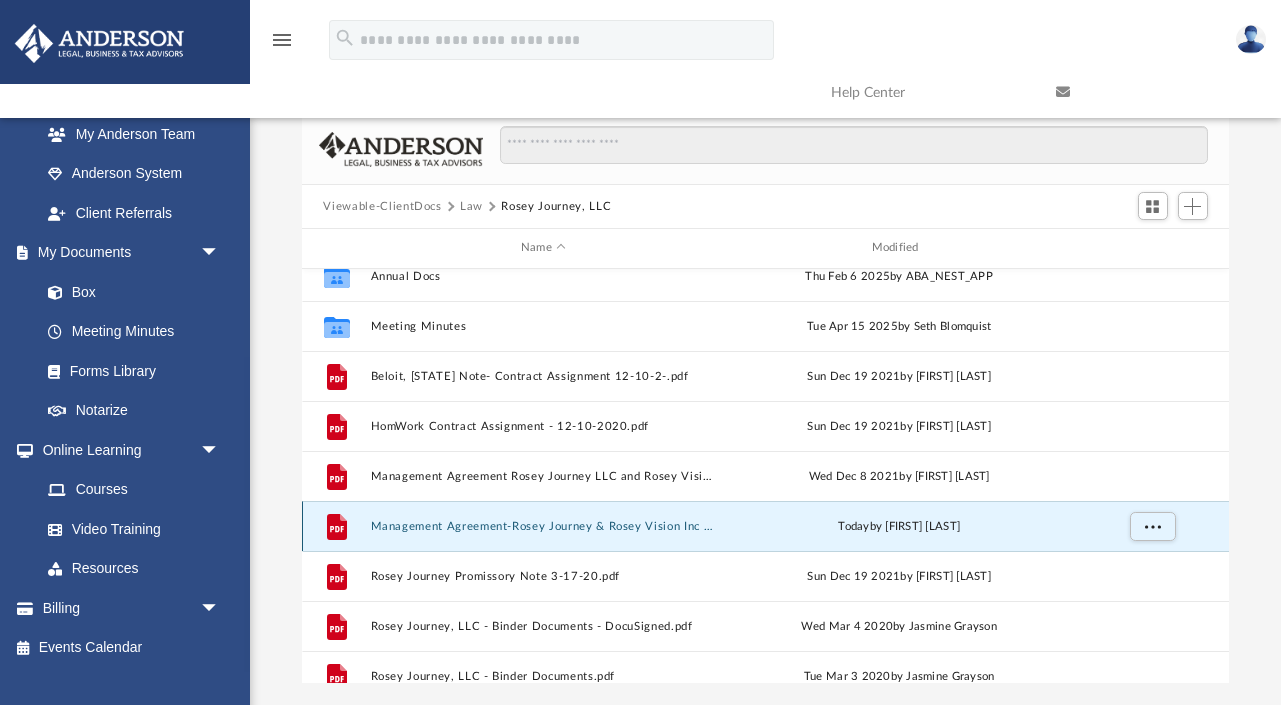 click on "Management Agreement-Rosey Journey & Rosey Vision Inc 7:1:25.pdf" at bounding box center [543, 526] 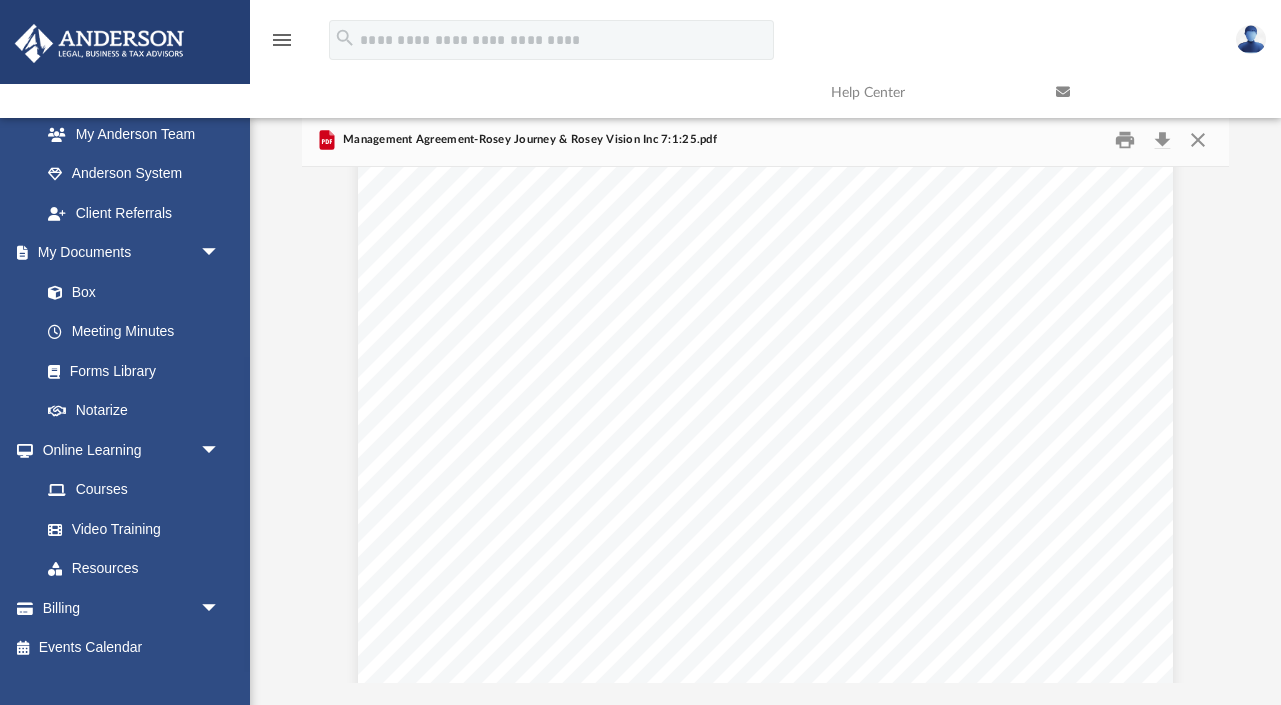 scroll, scrollTop: 2887, scrollLeft: 0, axis: vertical 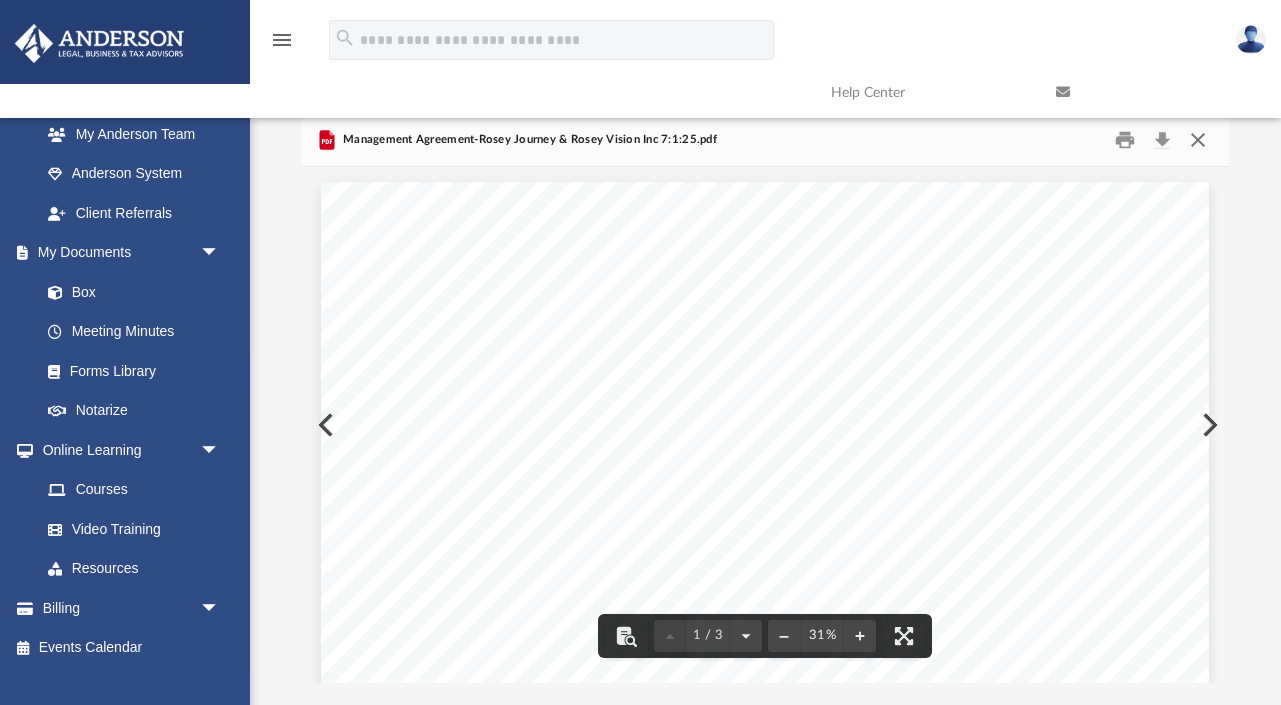 click at bounding box center [1198, 140] 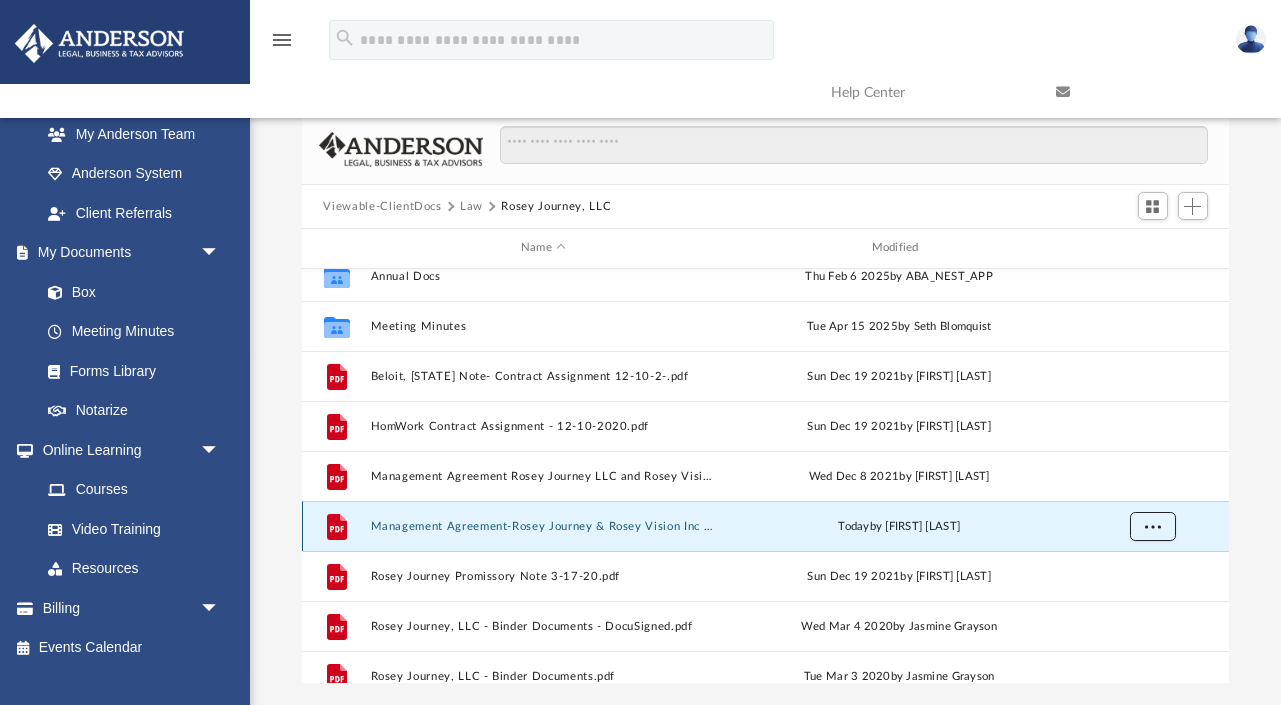 click at bounding box center [1152, 525] 